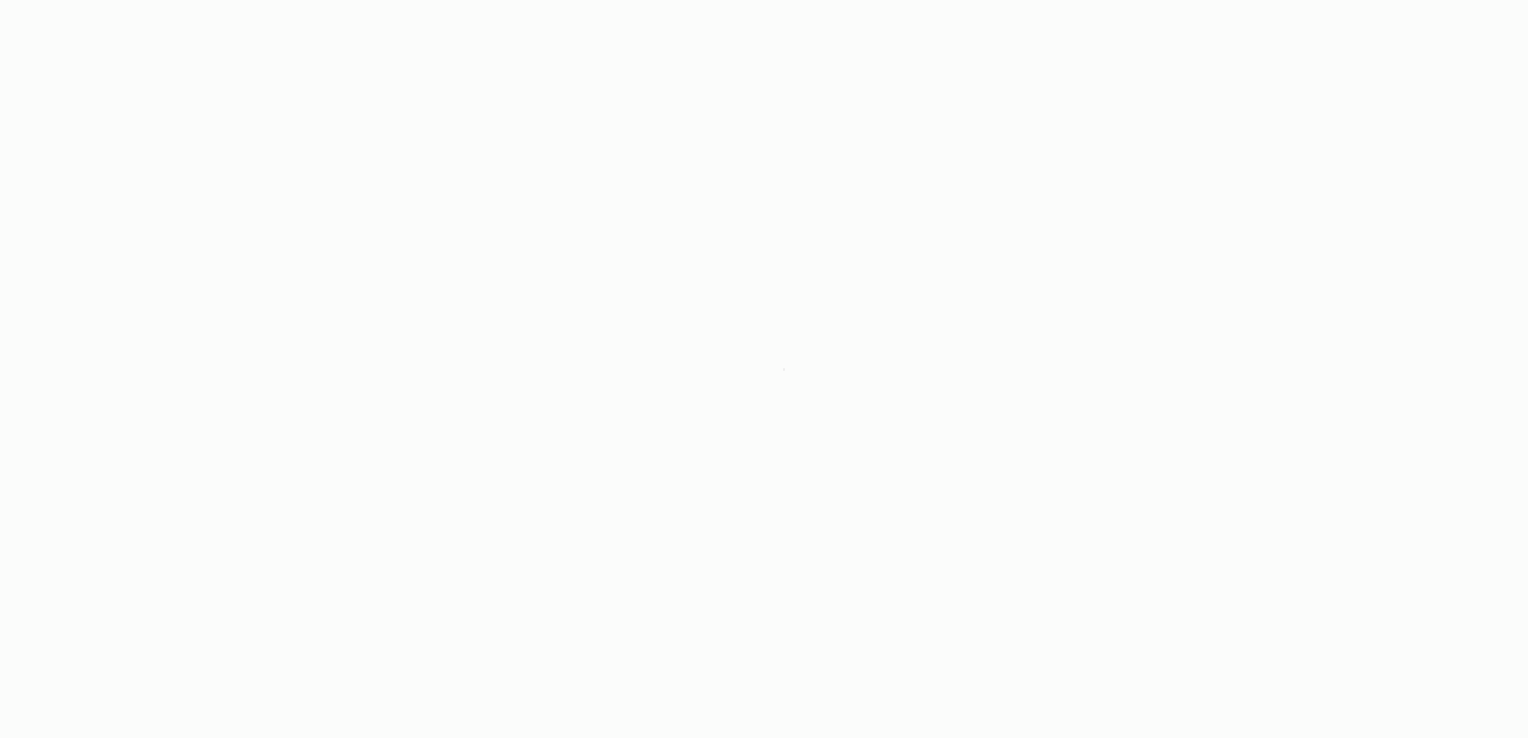 scroll, scrollTop: 0, scrollLeft: 0, axis: both 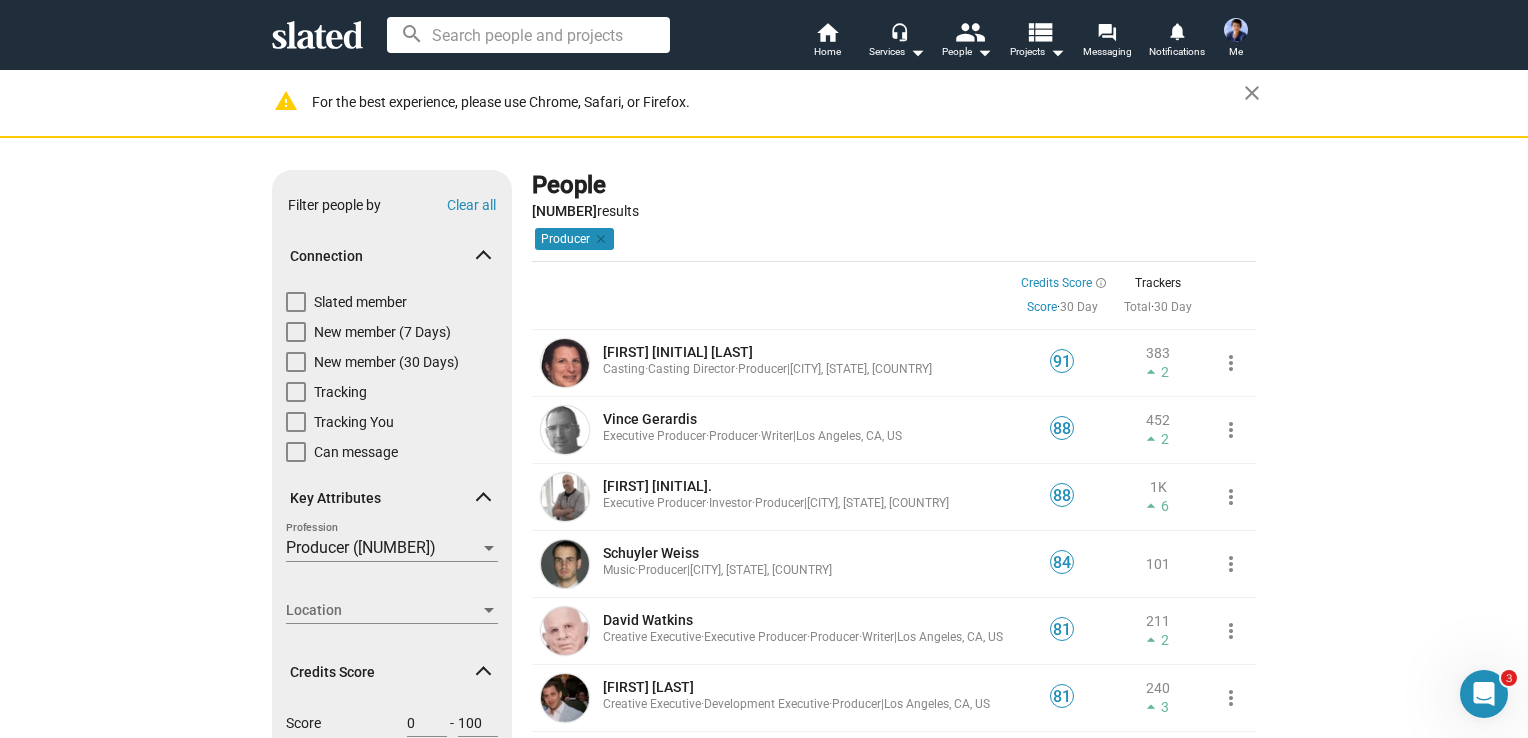 drag, startPoint x: 1232, startPoint y: 26, endPoint x: 1214, endPoint y: 35, distance: 20.12461 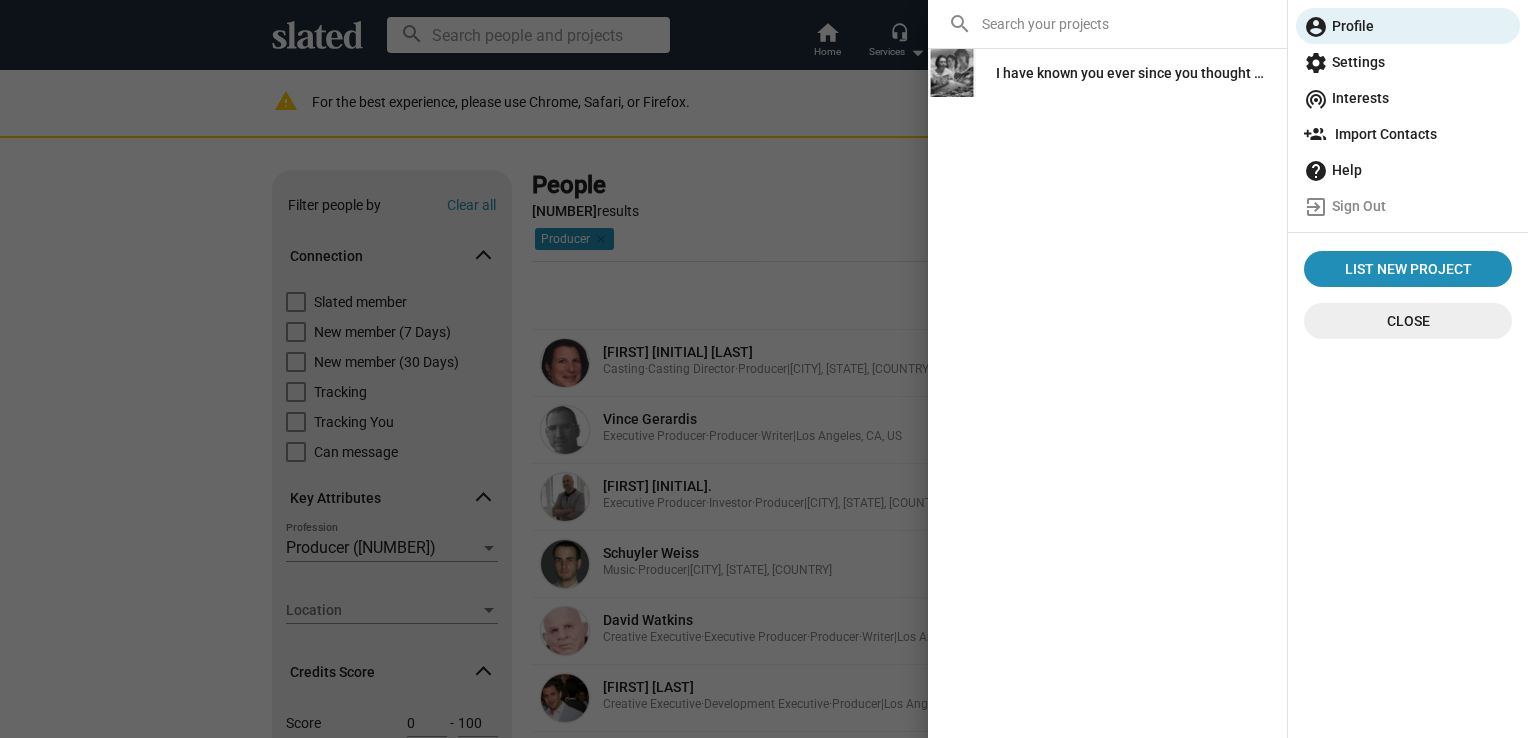 click on "I have known you ever since you thought of me" 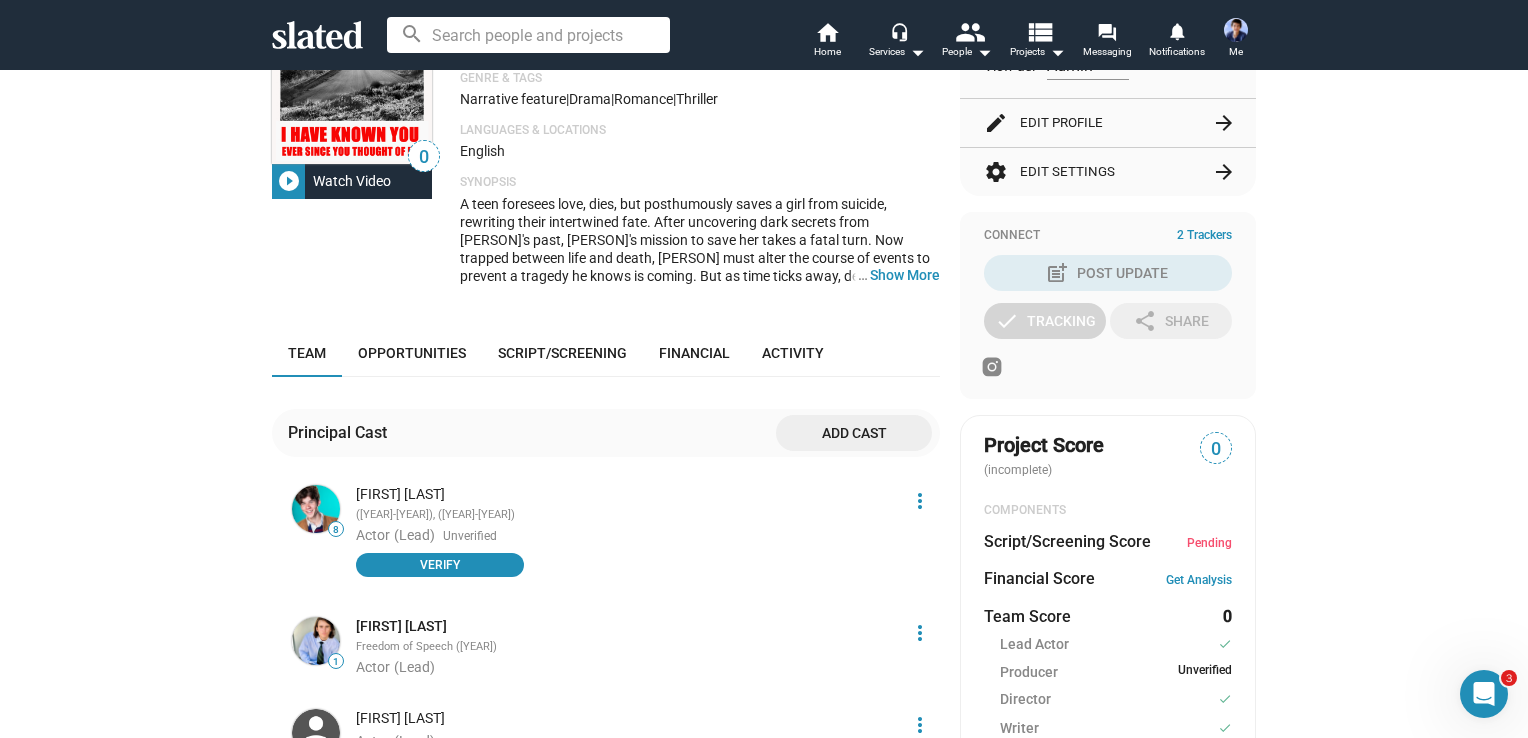 scroll, scrollTop: 800, scrollLeft: 0, axis: vertical 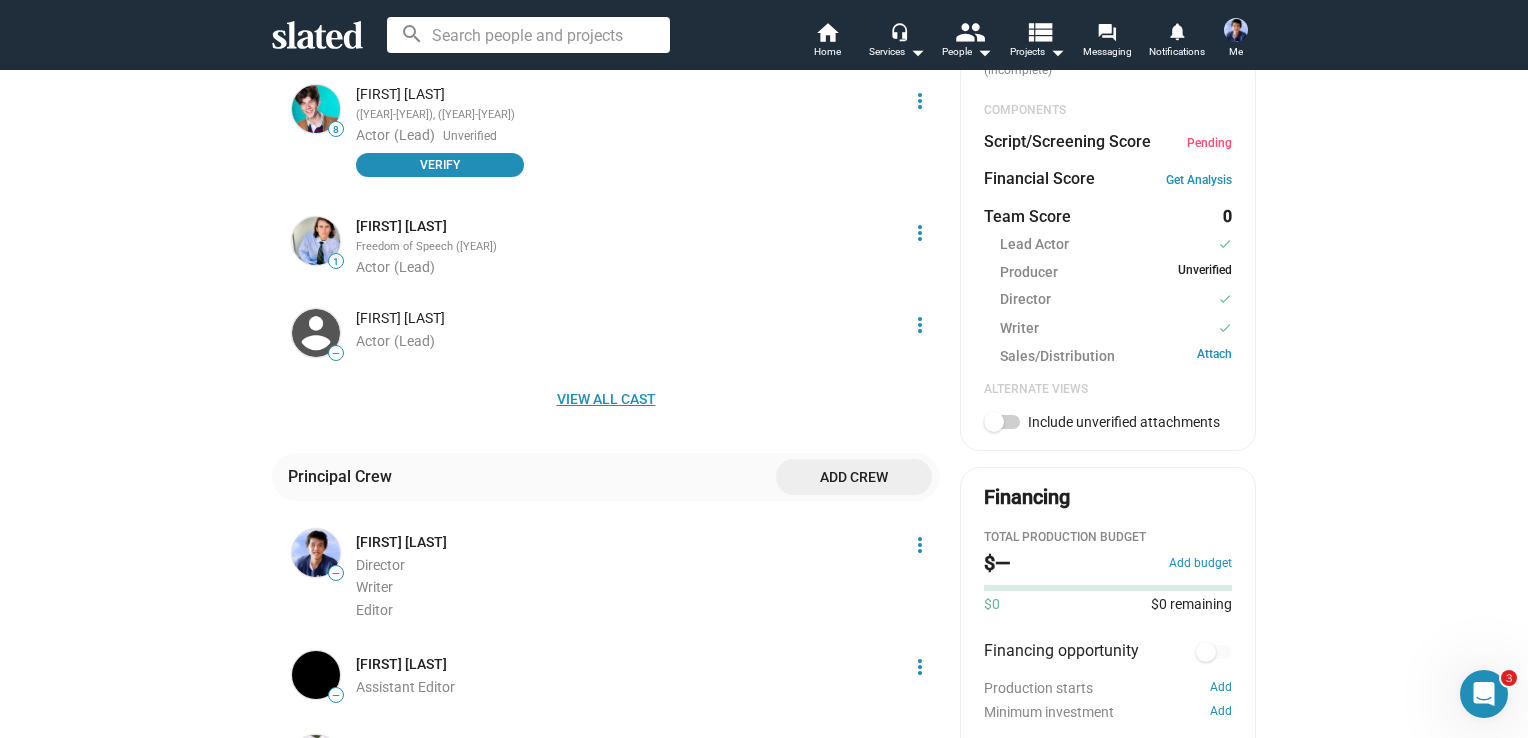 click on "View all cast" 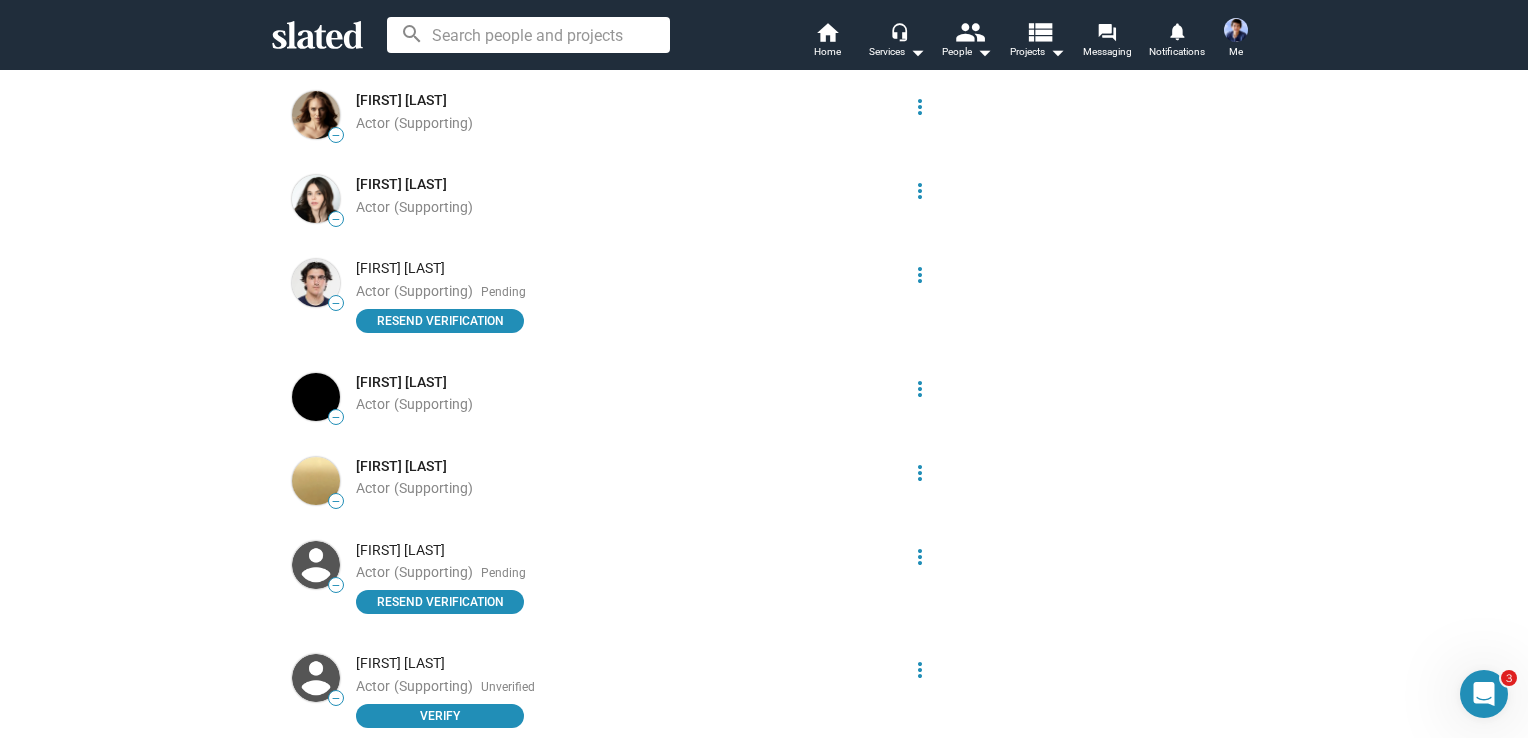 scroll, scrollTop: 2100, scrollLeft: 0, axis: vertical 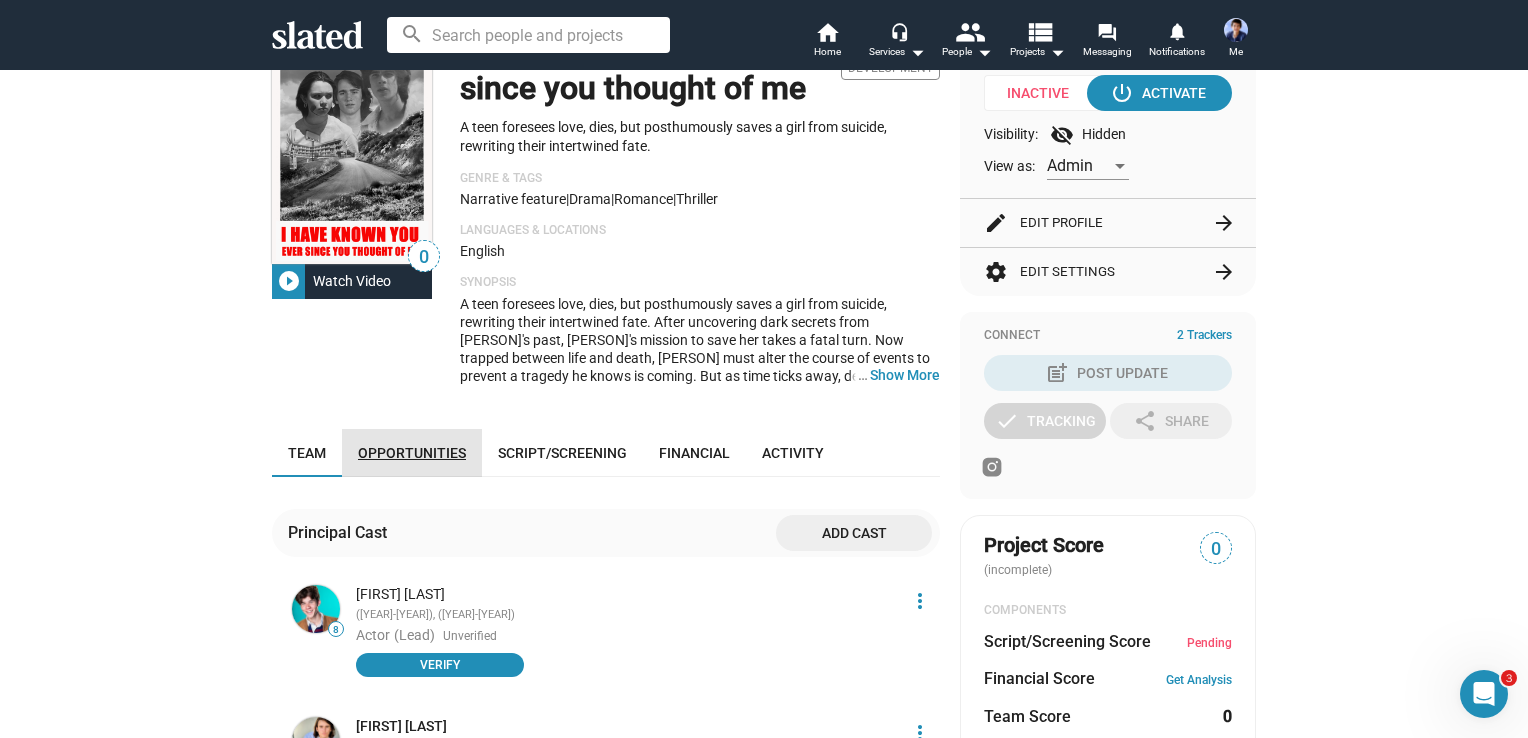 click on "Opportunities" at bounding box center (412, 453) 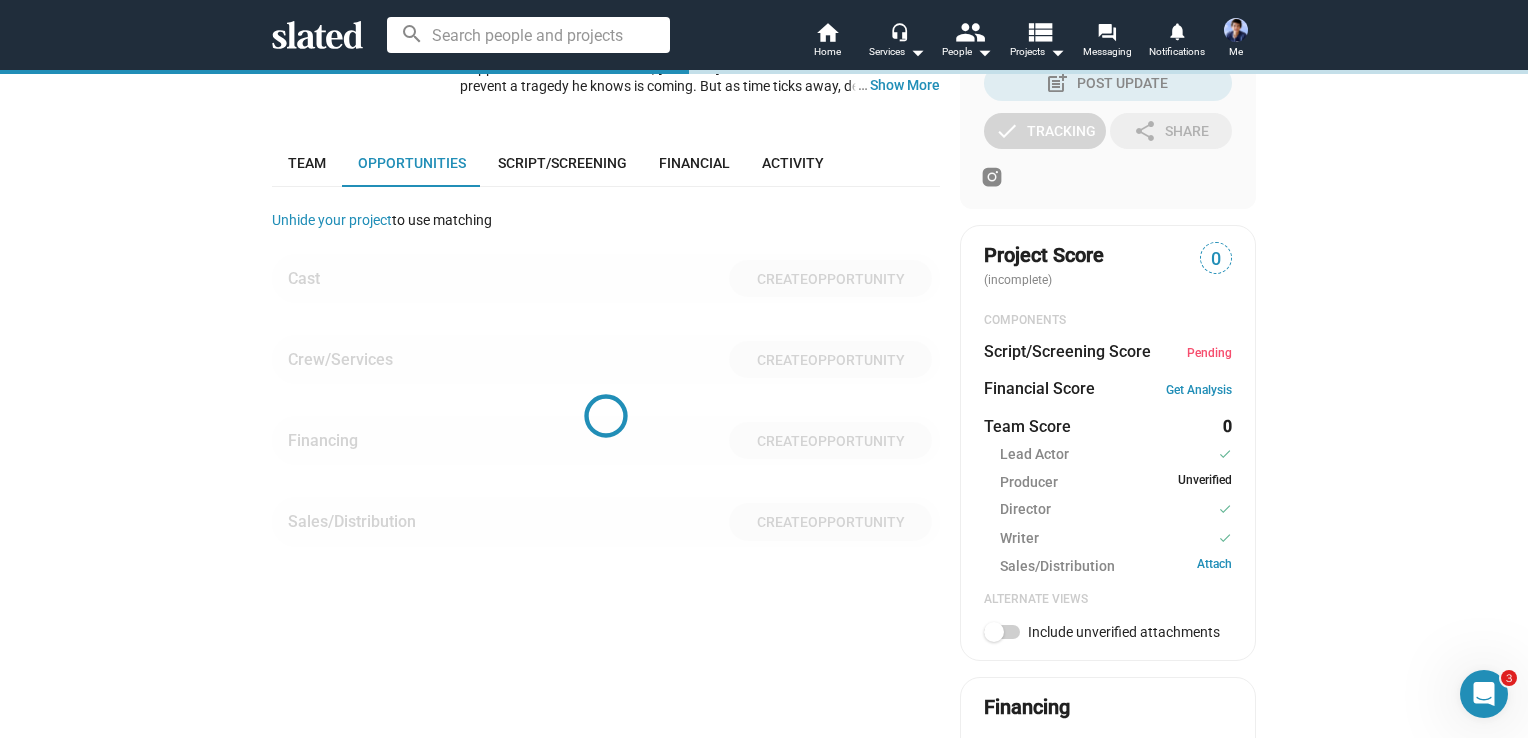 scroll, scrollTop: 660, scrollLeft: 0, axis: vertical 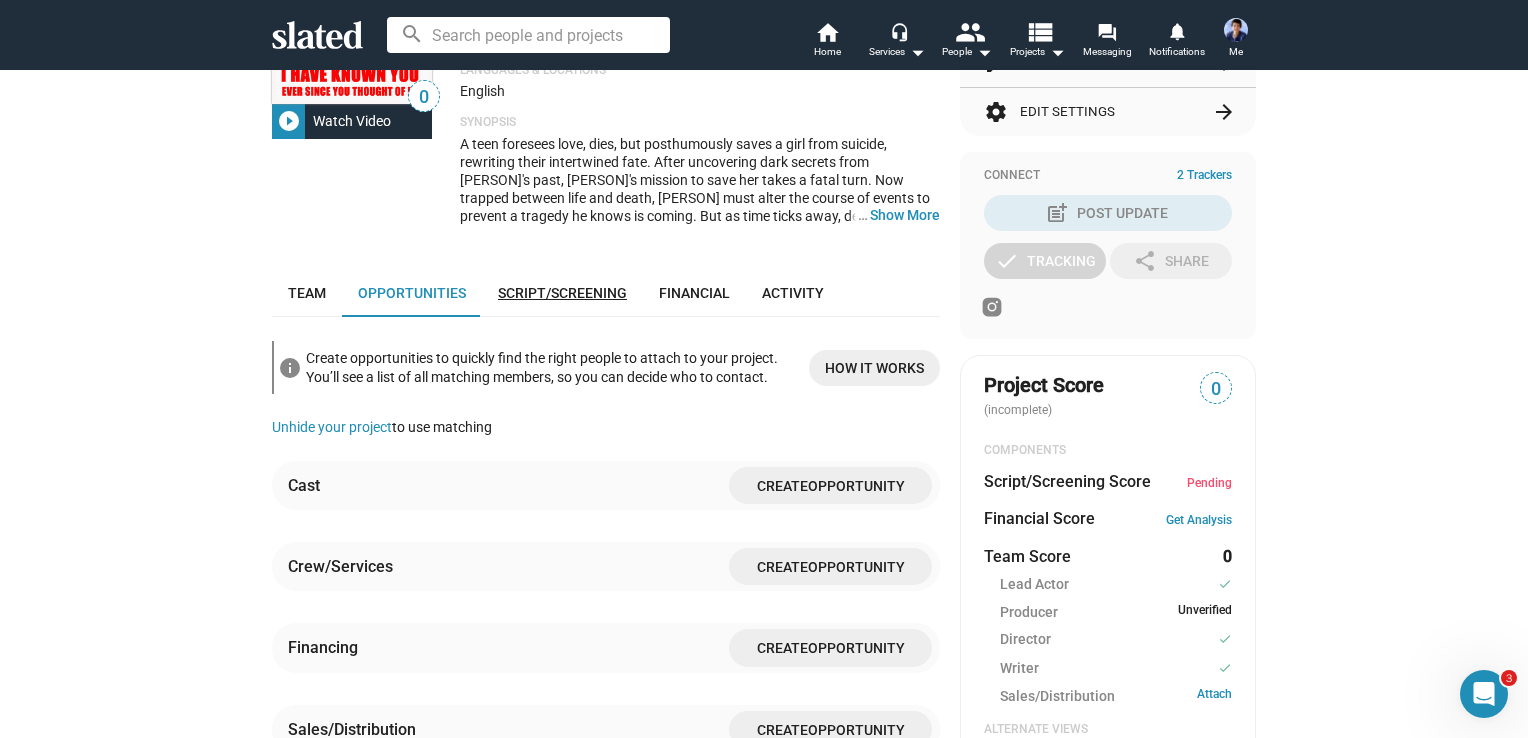 click on "Script/Screening" at bounding box center (562, 293) 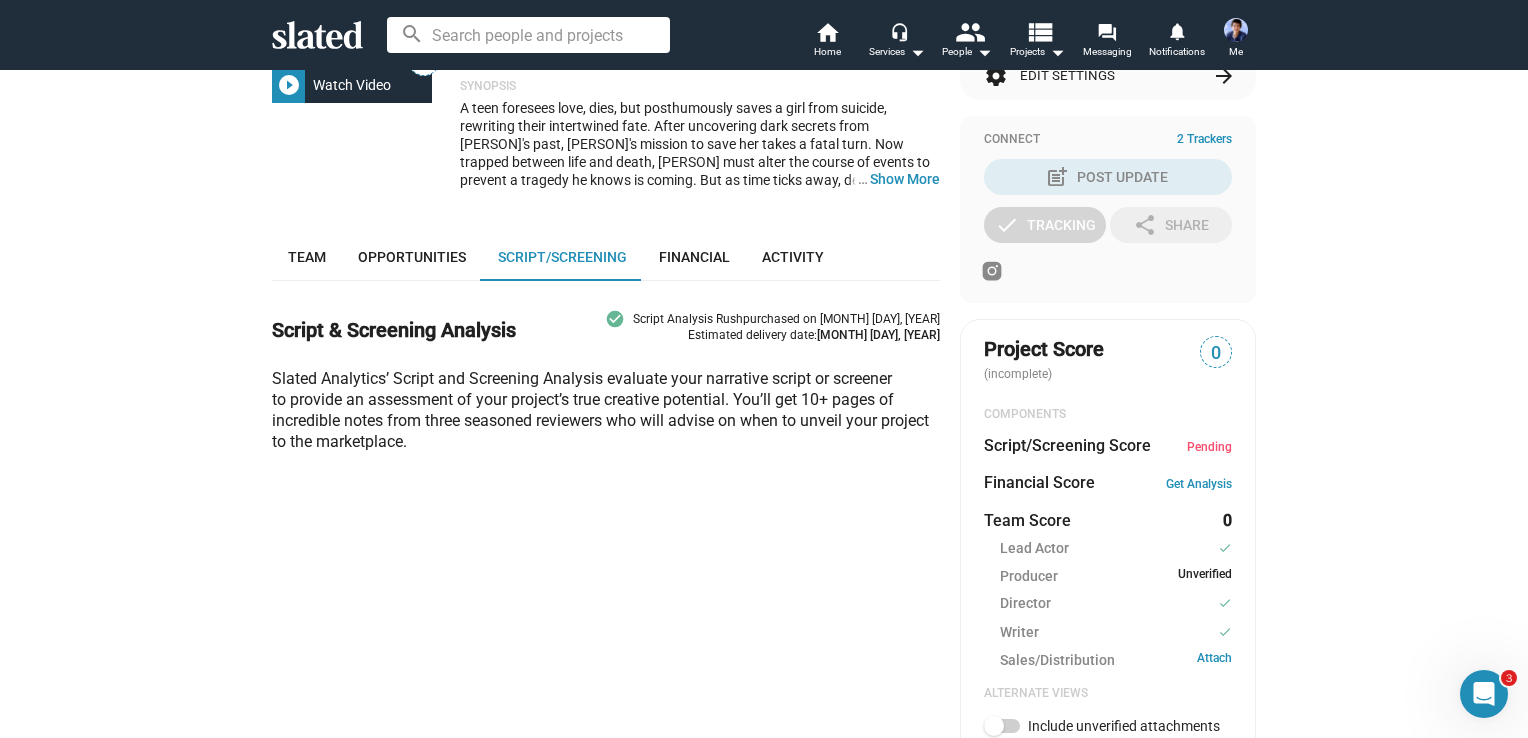 scroll, scrollTop: 360, scrollLeft: 0, axis: vertical 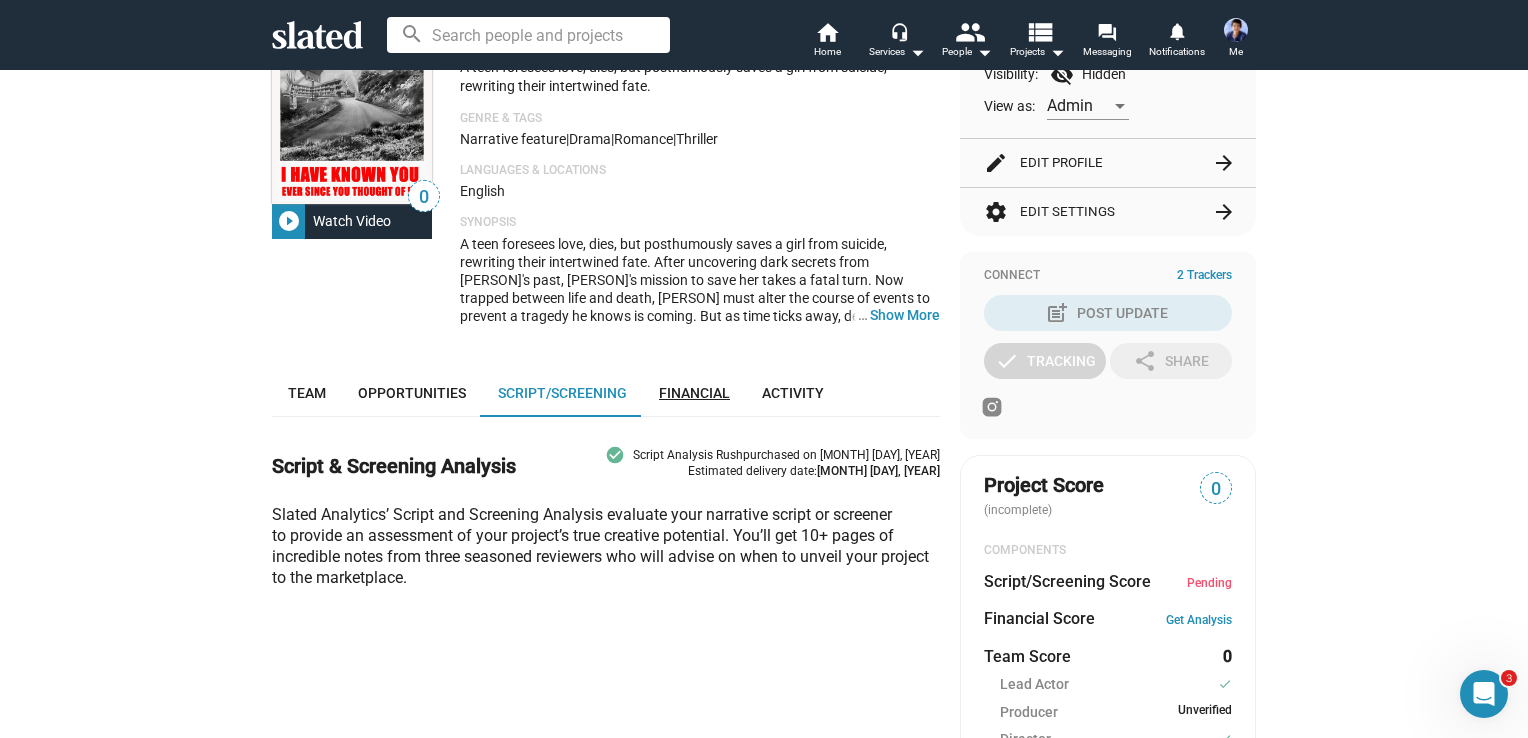 click on "Financial" at bounding box center [694, 393] 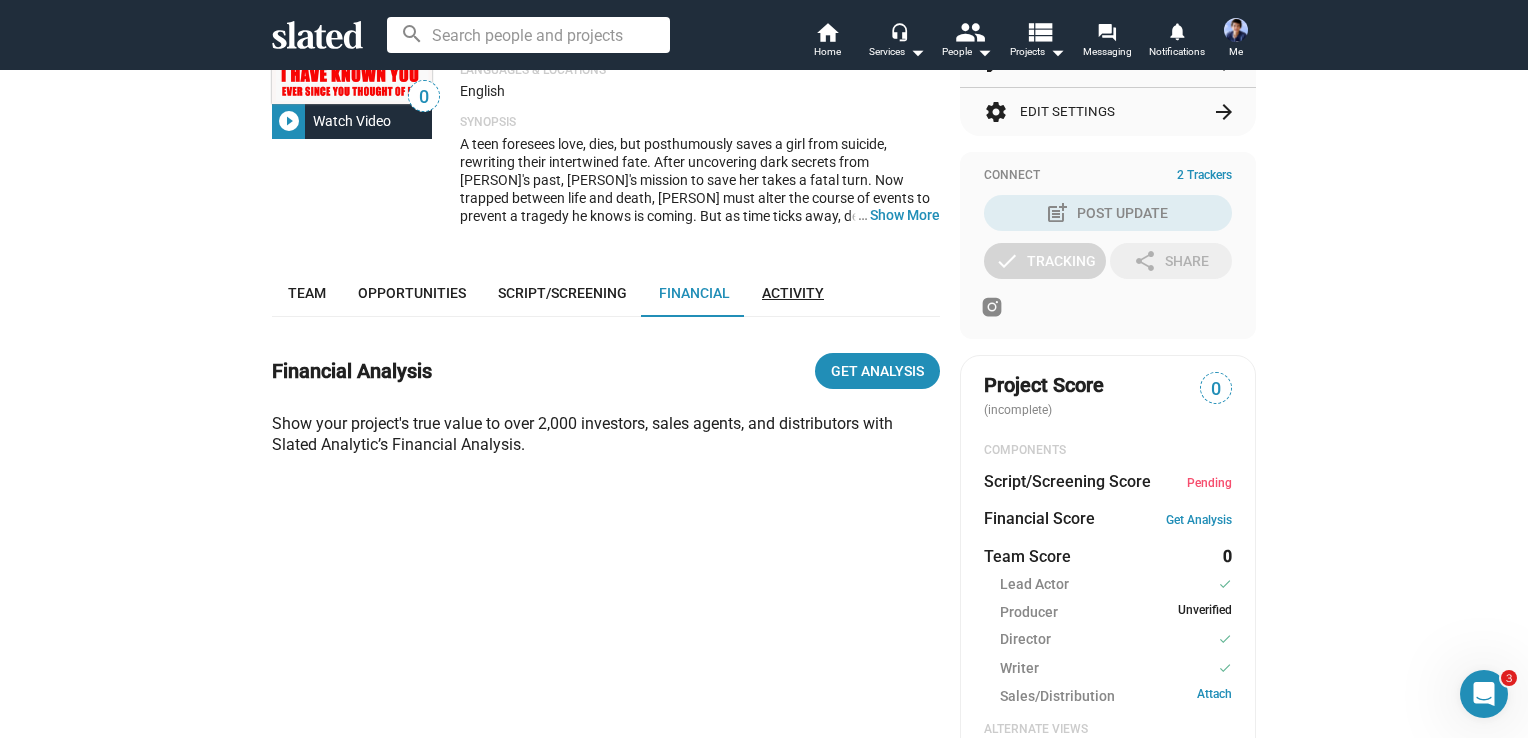 click on "Activity" at bounding box center (793, 293) 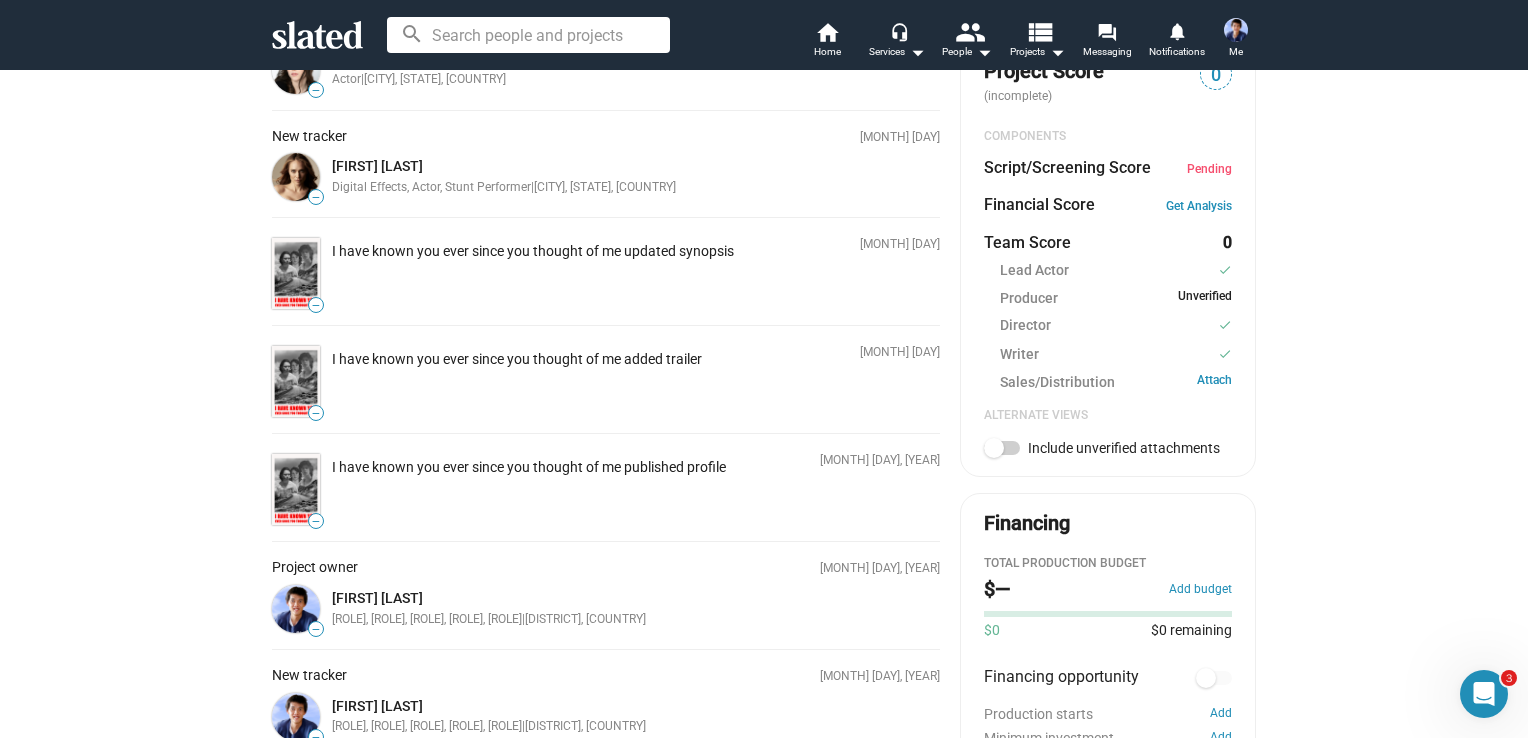 scroll, scrollTop: 660, scrollLeft: 0, axis: vertical 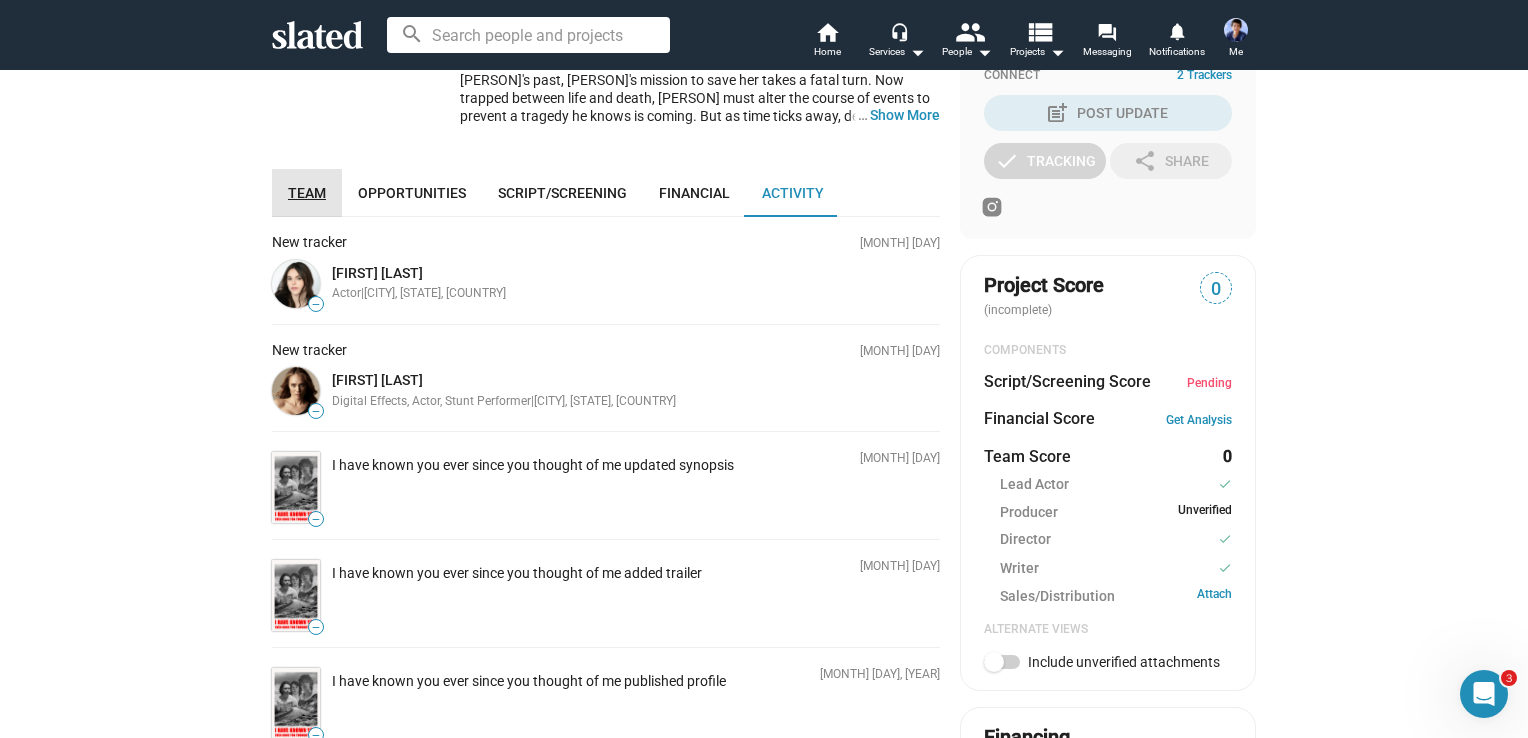 click on "Team" at bounding box center (307, 193) 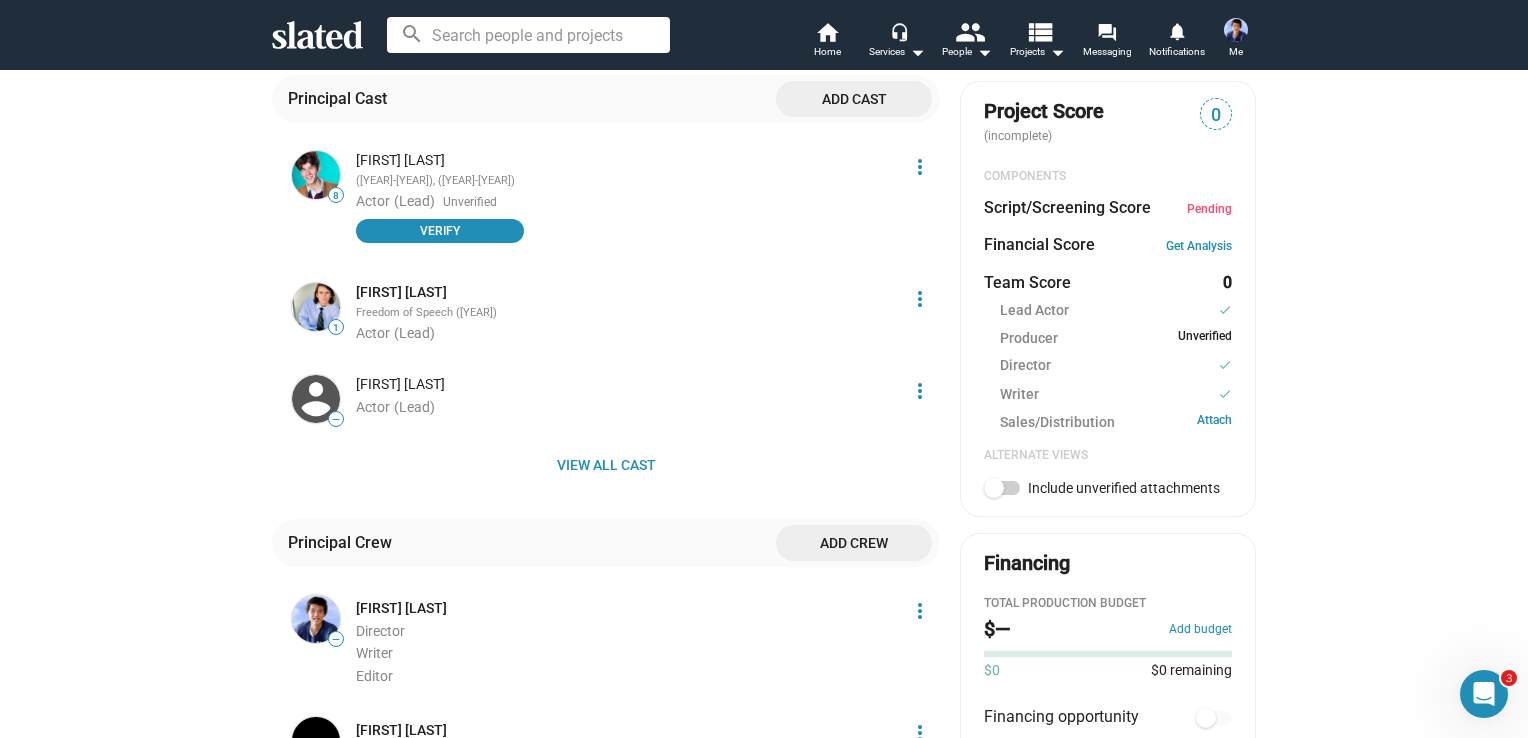 scroll, scrollTop: 960, scrollLeft: 0, axis: vertical 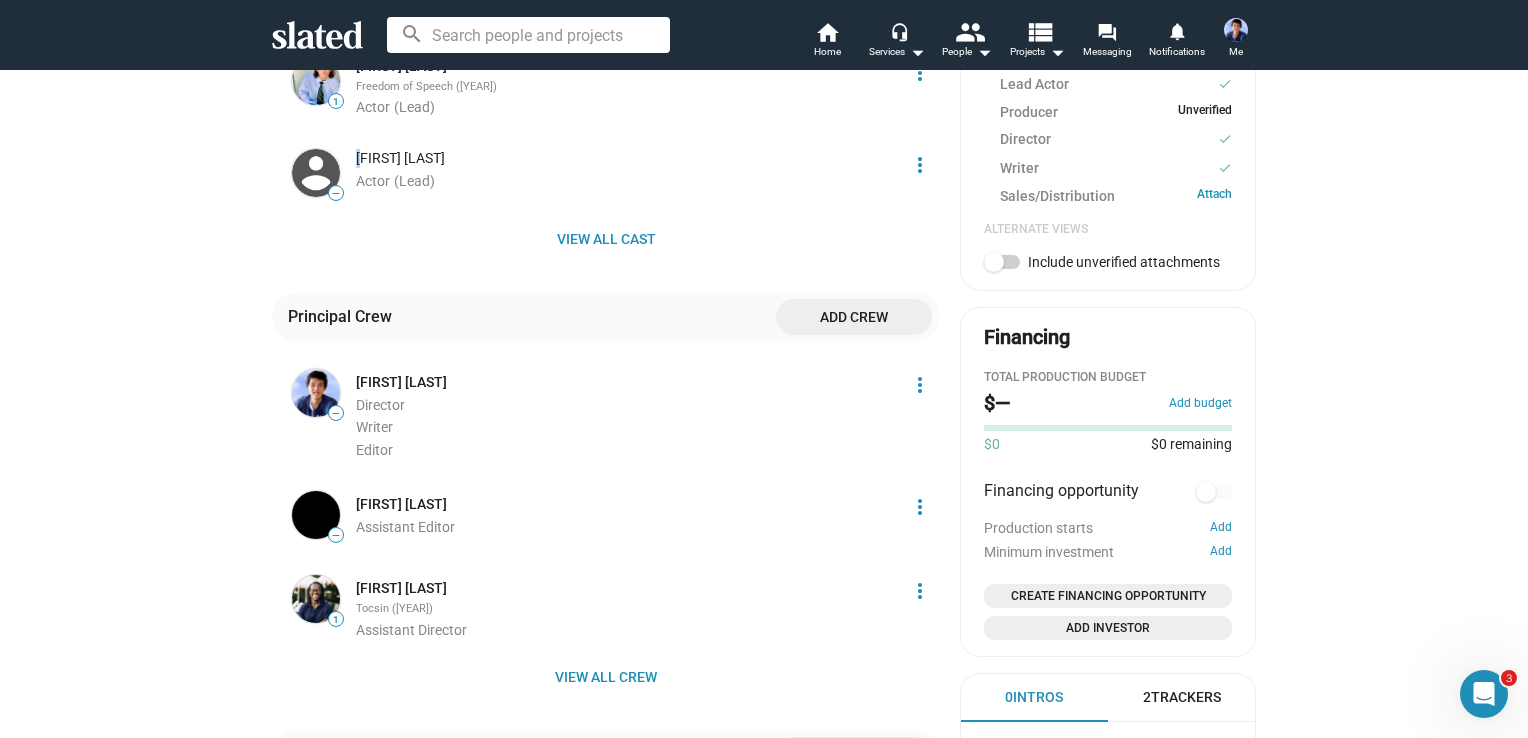 click on "[FIRST] [LAST]" 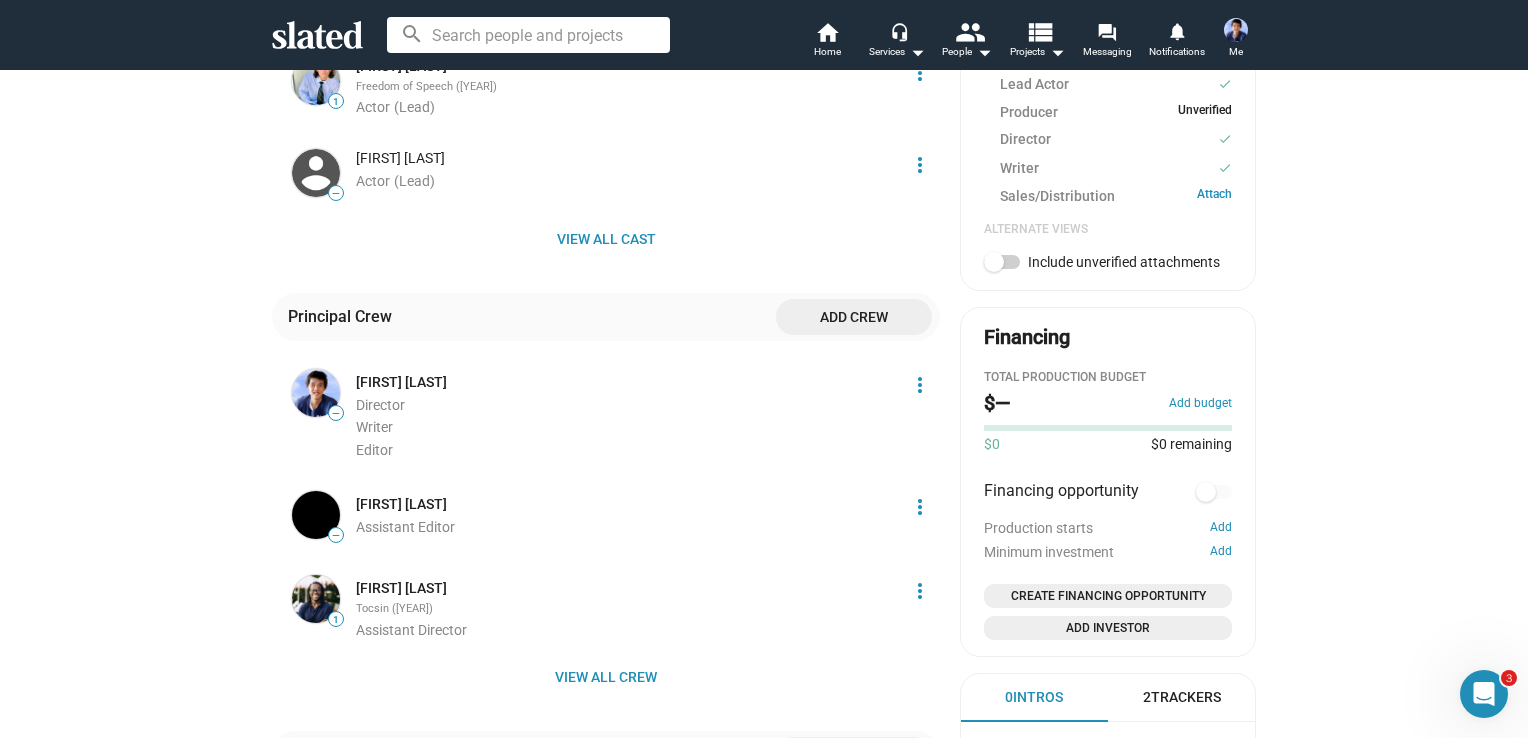 drag, startPoint x: 349, startPoint y: 159, endPoint x: 473, endPoint y: 166, distance: 124.197426 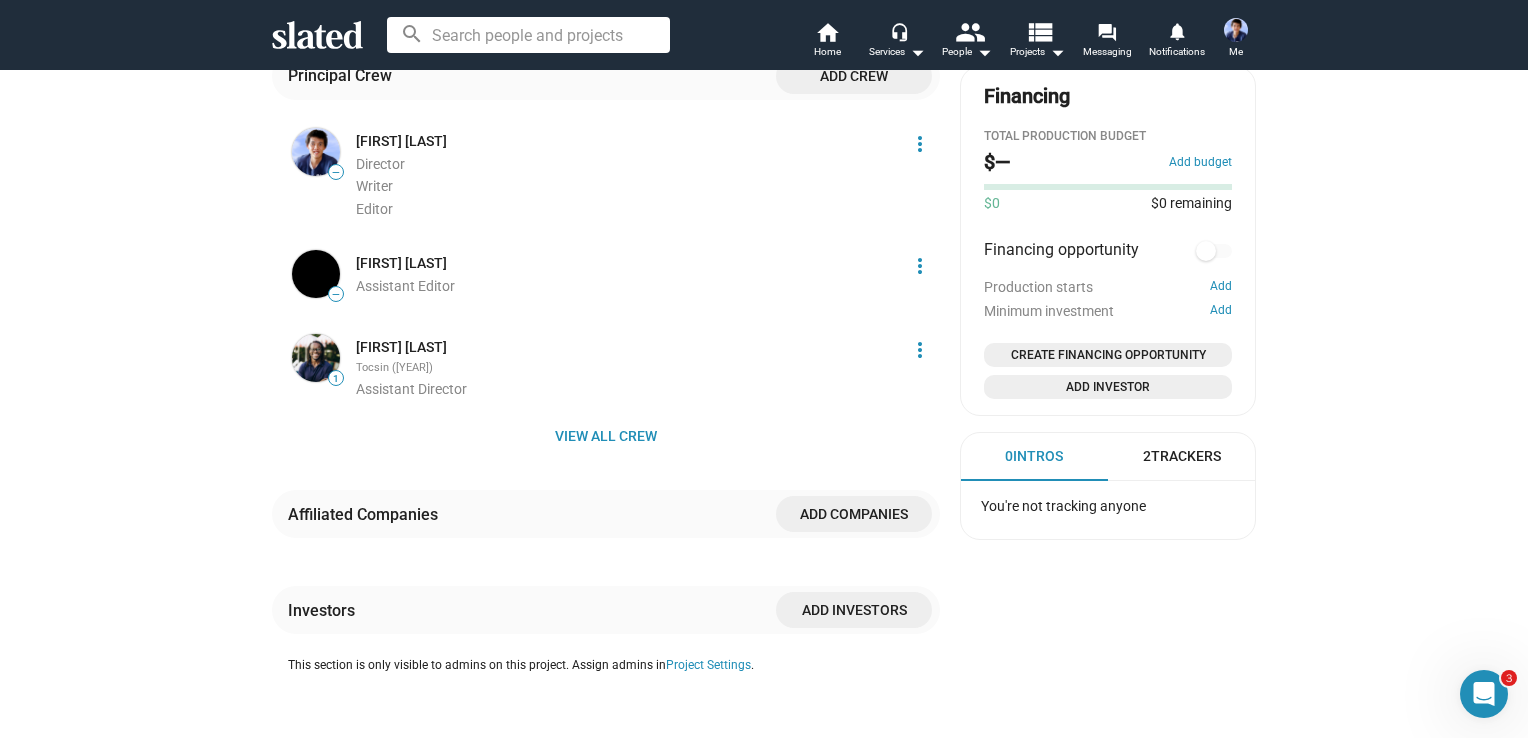 scroll, scrollTop: 1160, scrollLeft: 0, axis: vertical 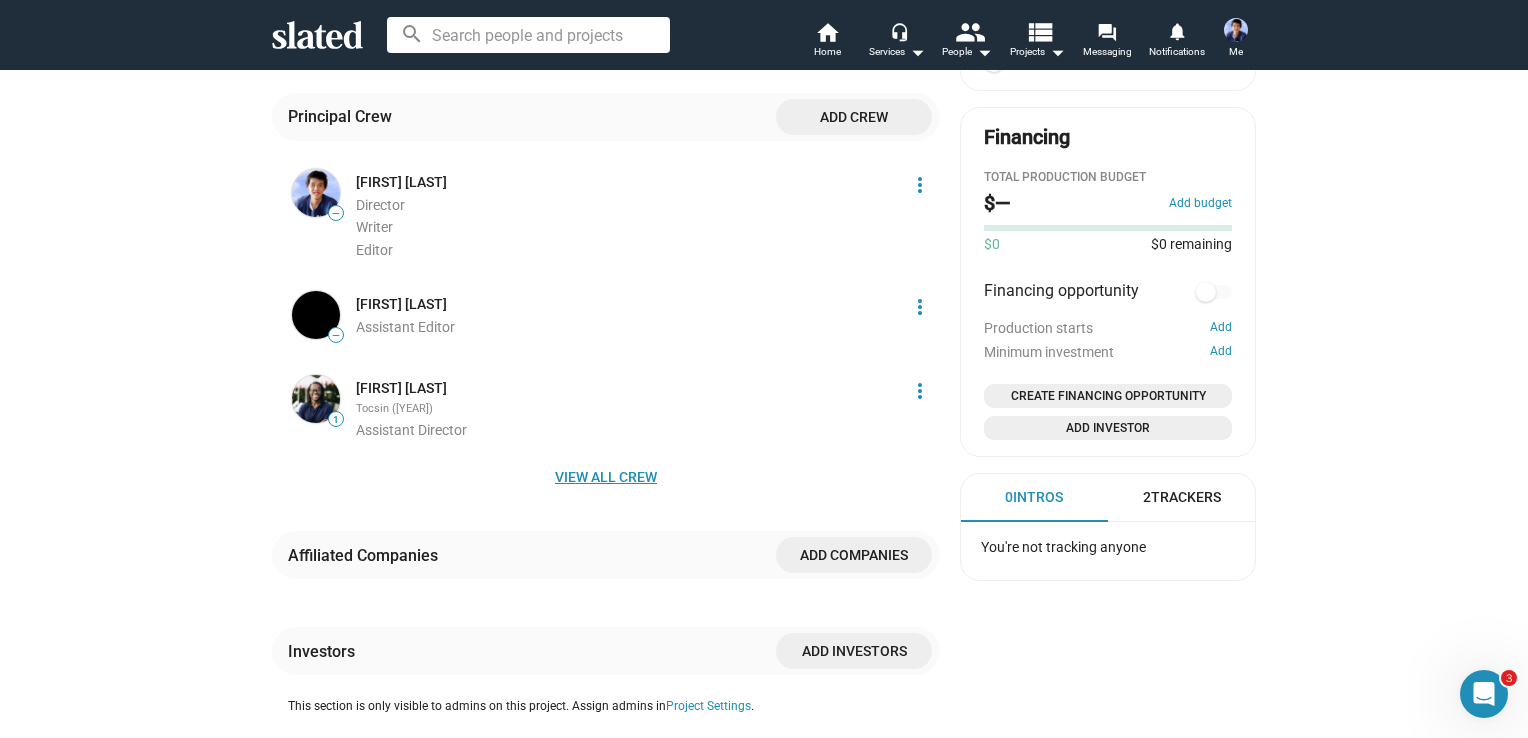 click on "View all crew" 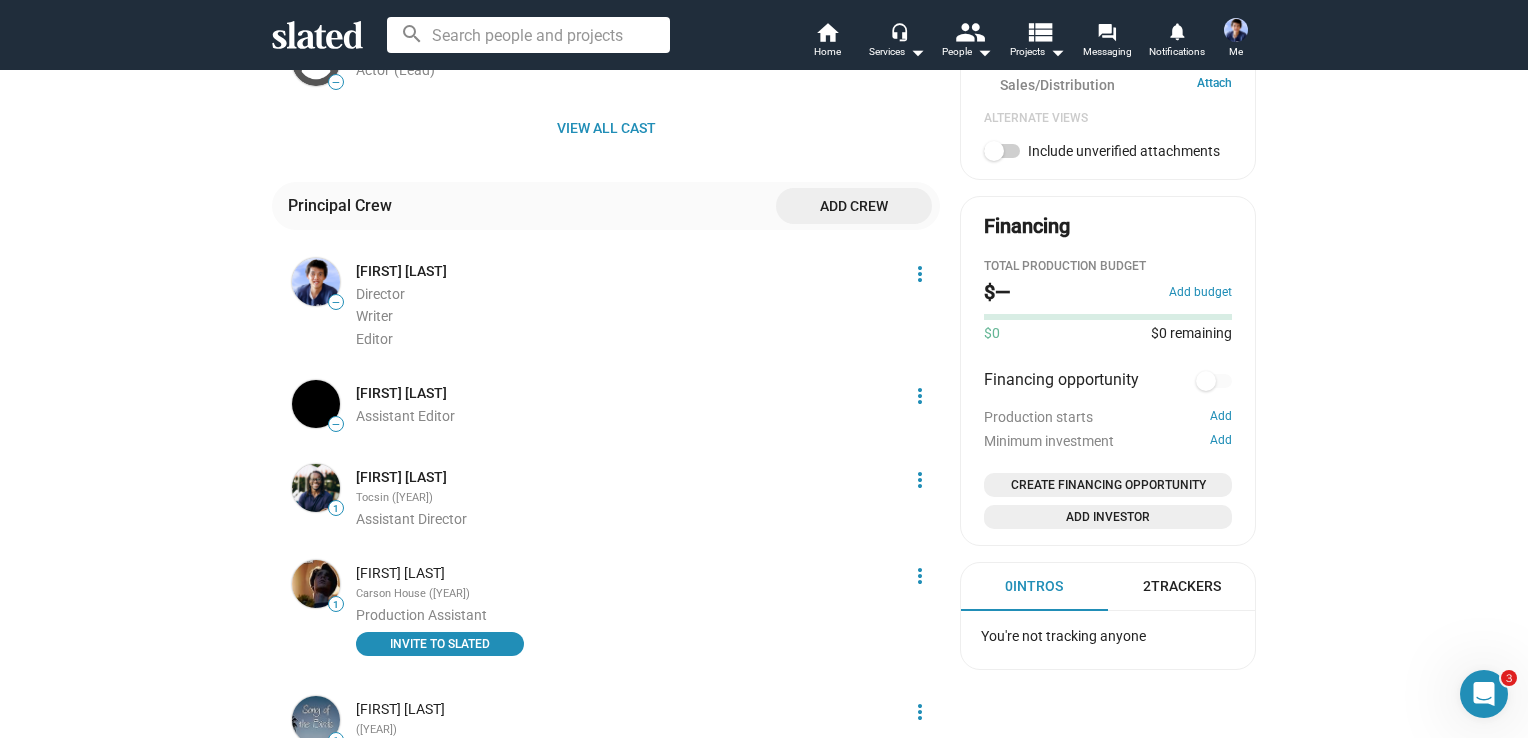 scroll, scrollTop: 1060, scrollLeft: 0, axis: vertical 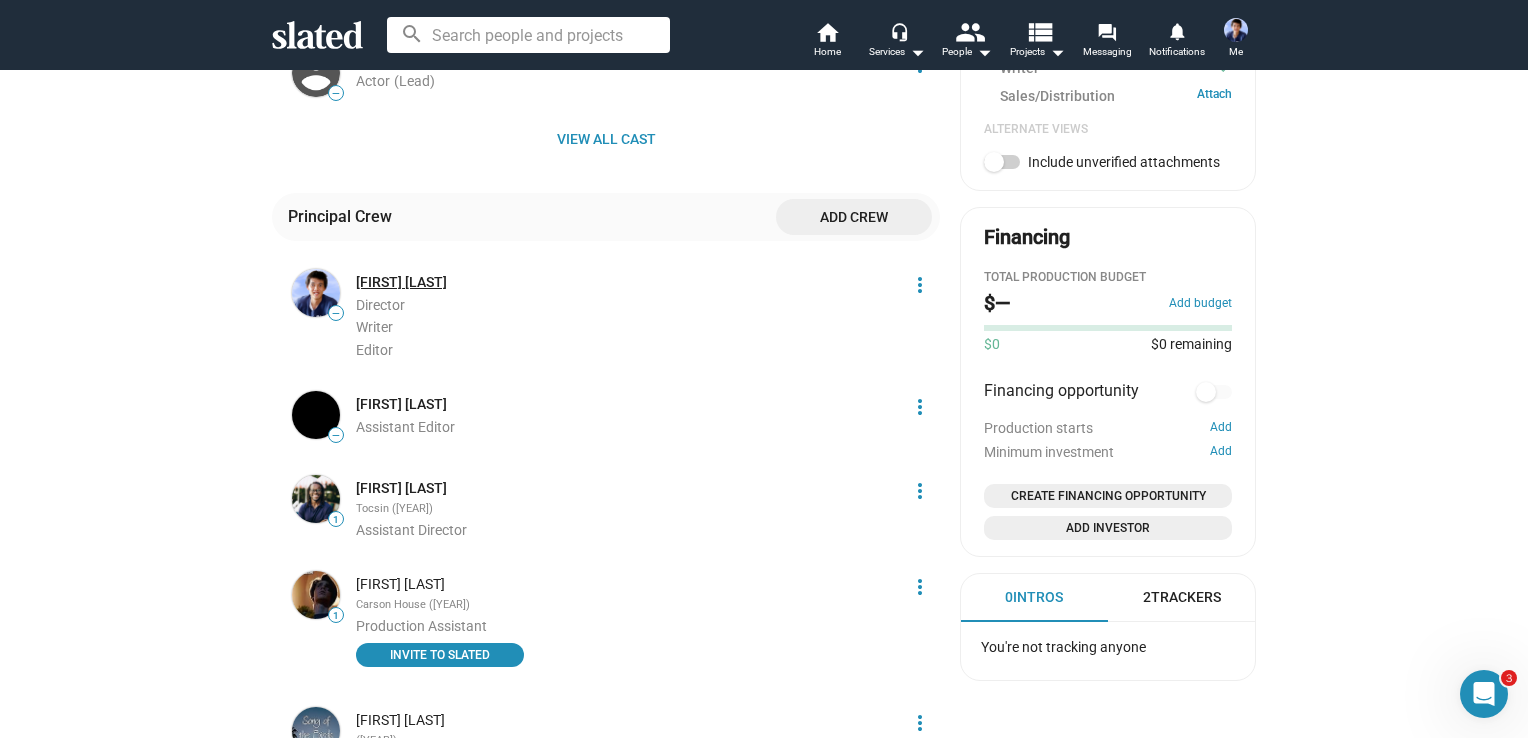 click on "[FIRST] [LAST]" 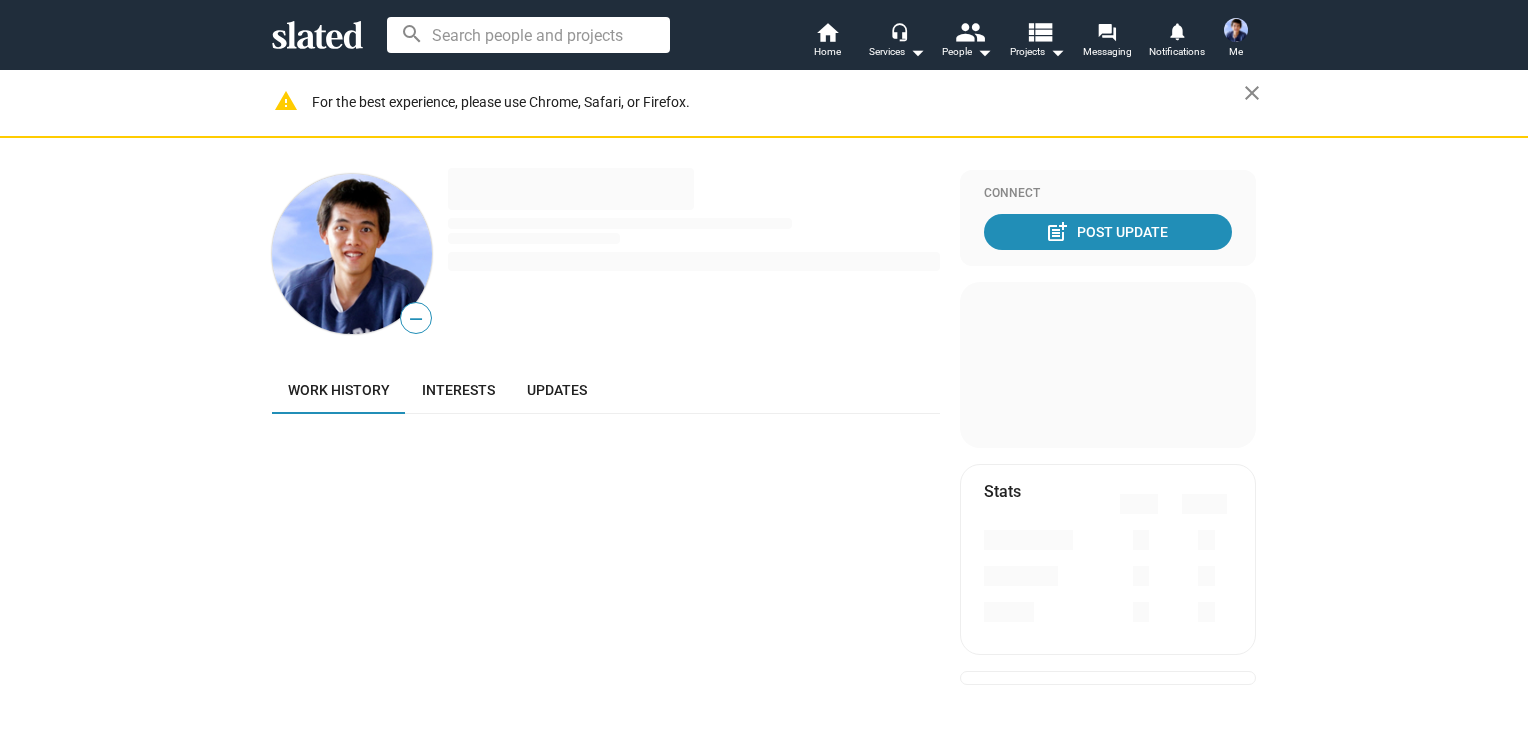 scroll, scrollTop: 0, scrollLeft: 0, axis: both 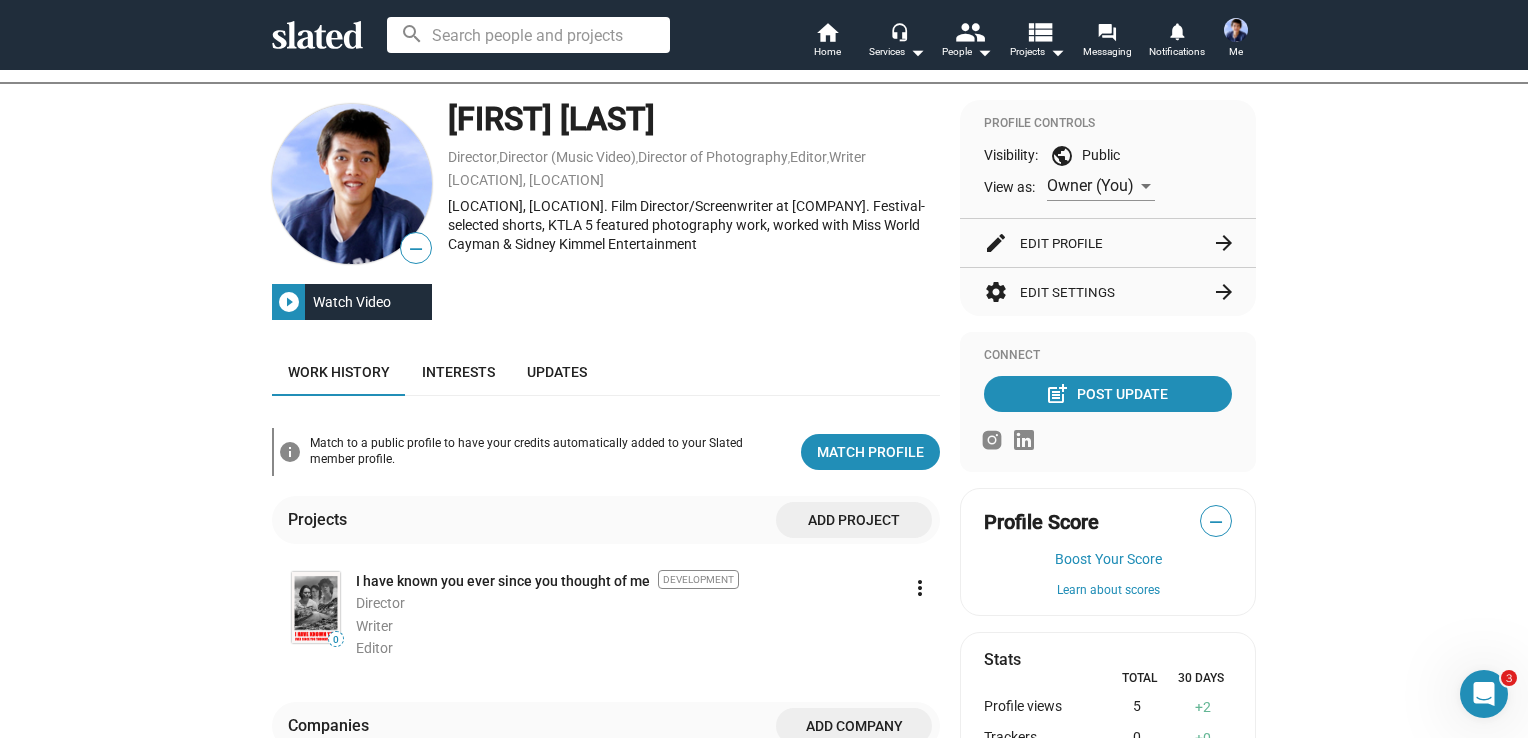 click on "play_circle_filled Watch Video" 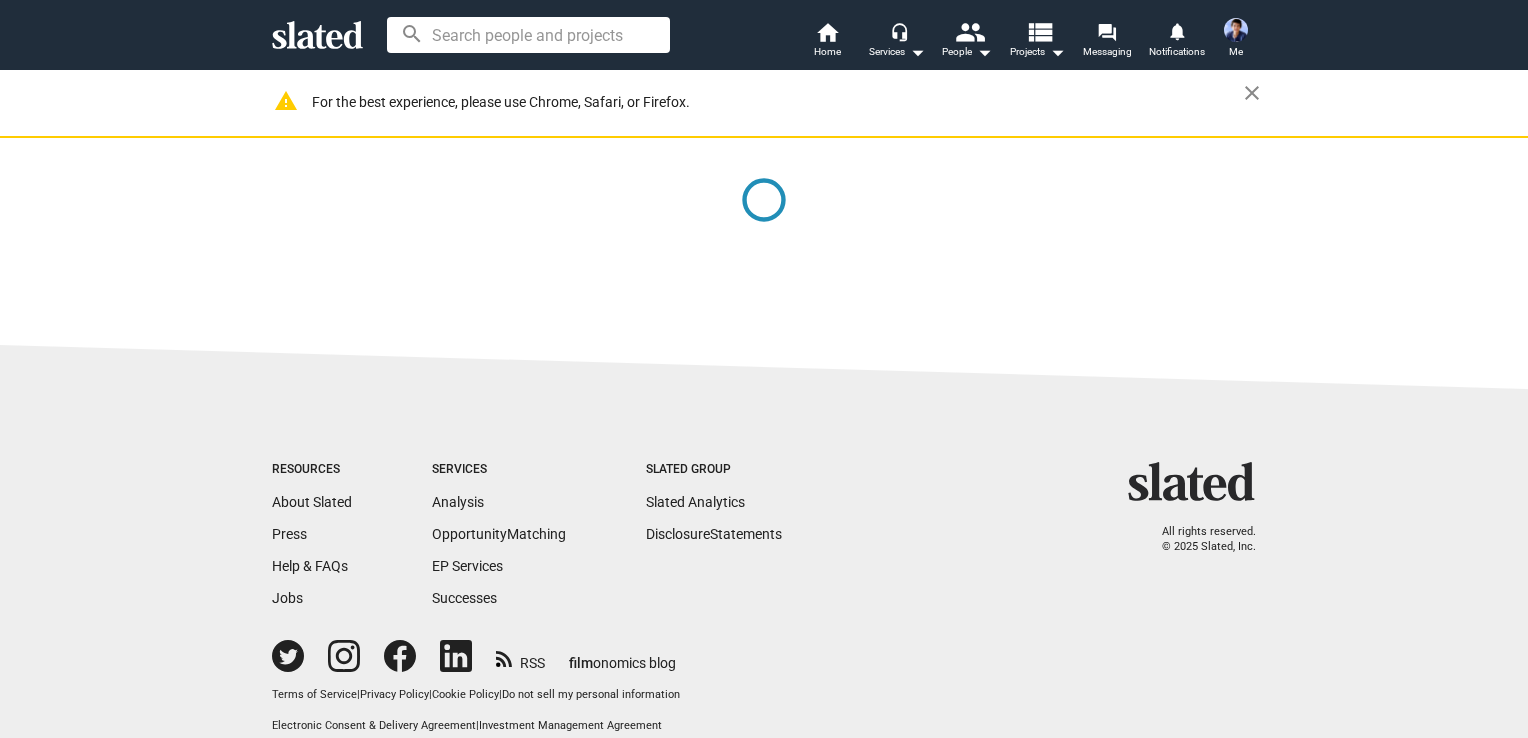 scroll, scrollTop: 0, scrollLeft: 0, axis: both 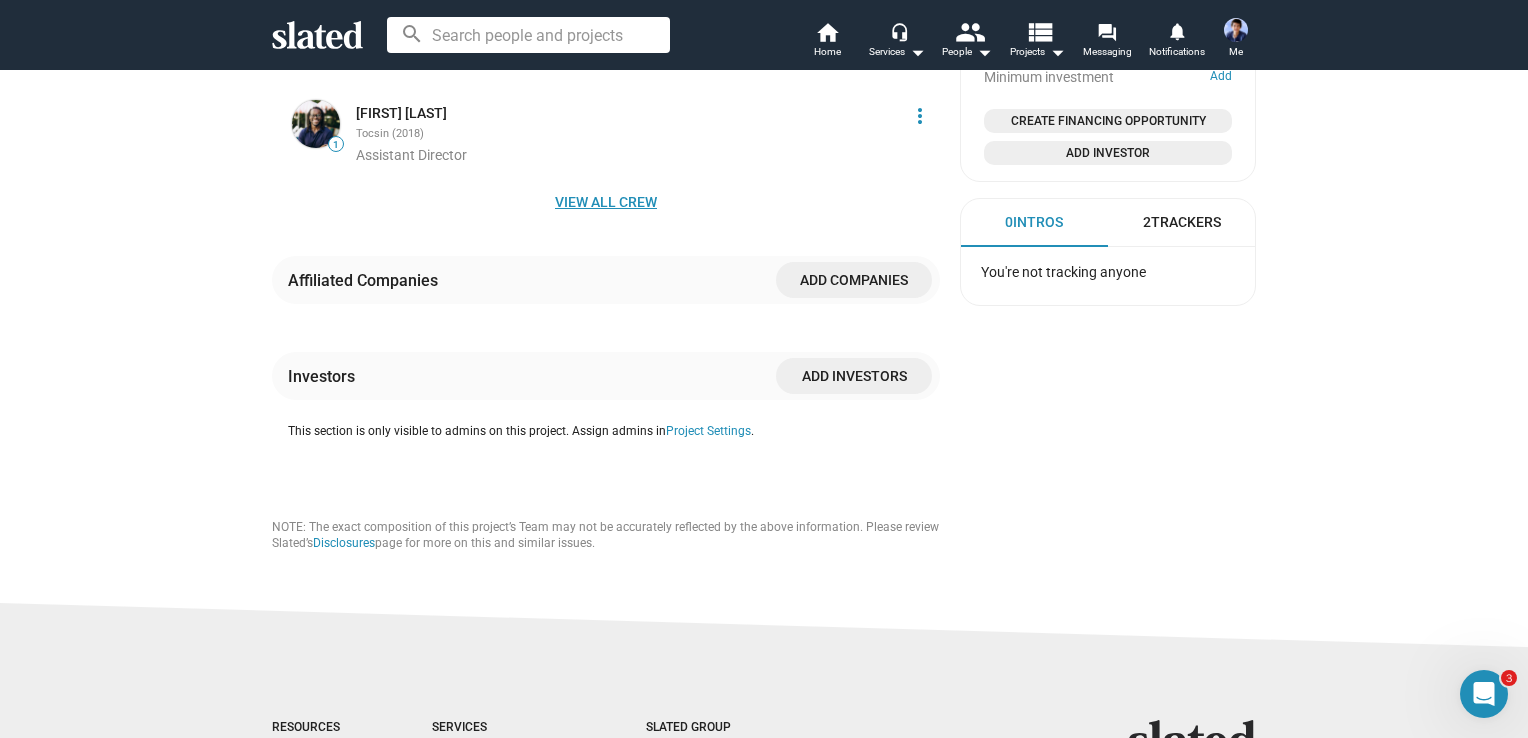 click on "View all crew" 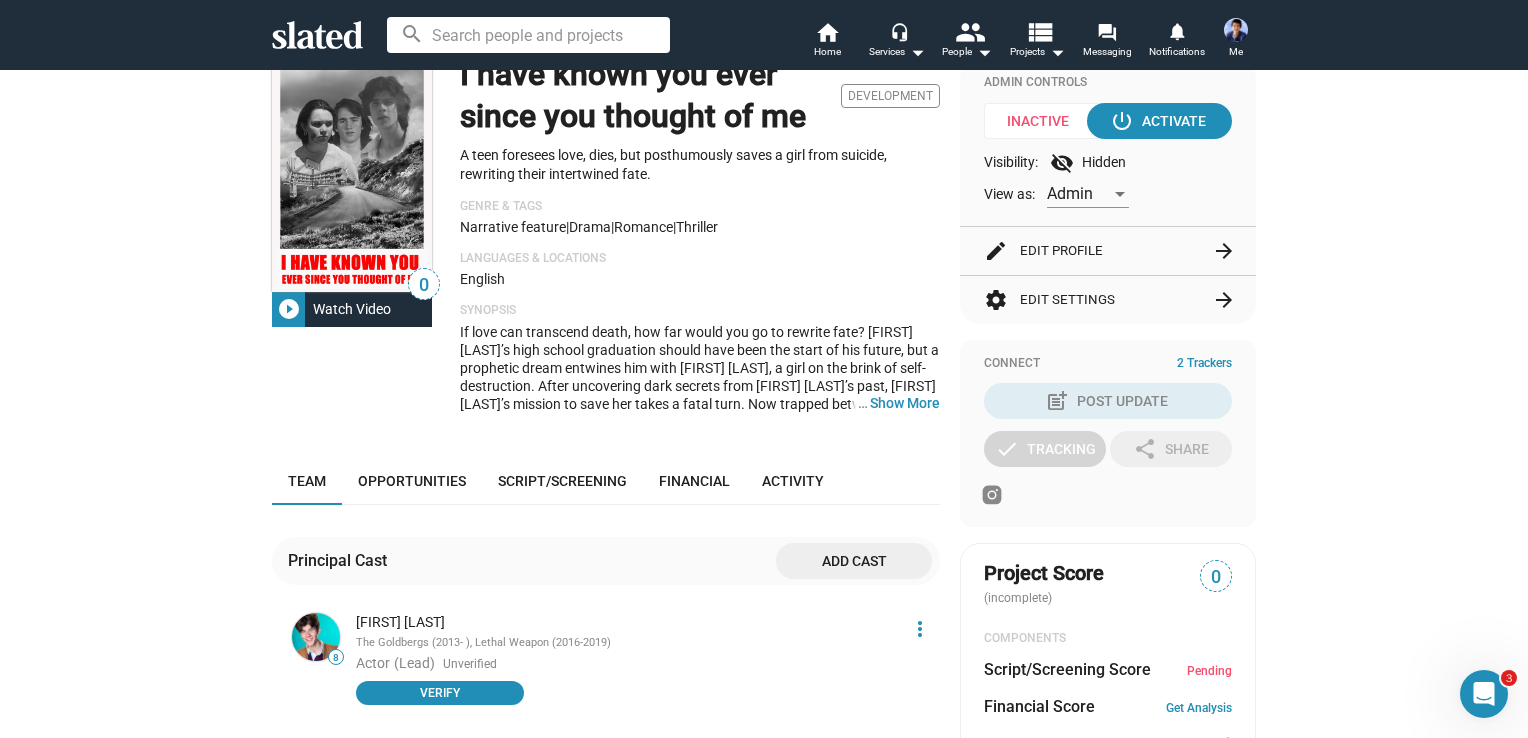 scroll, scrollTop: 135, scrollLeft: 0, axis: vertical 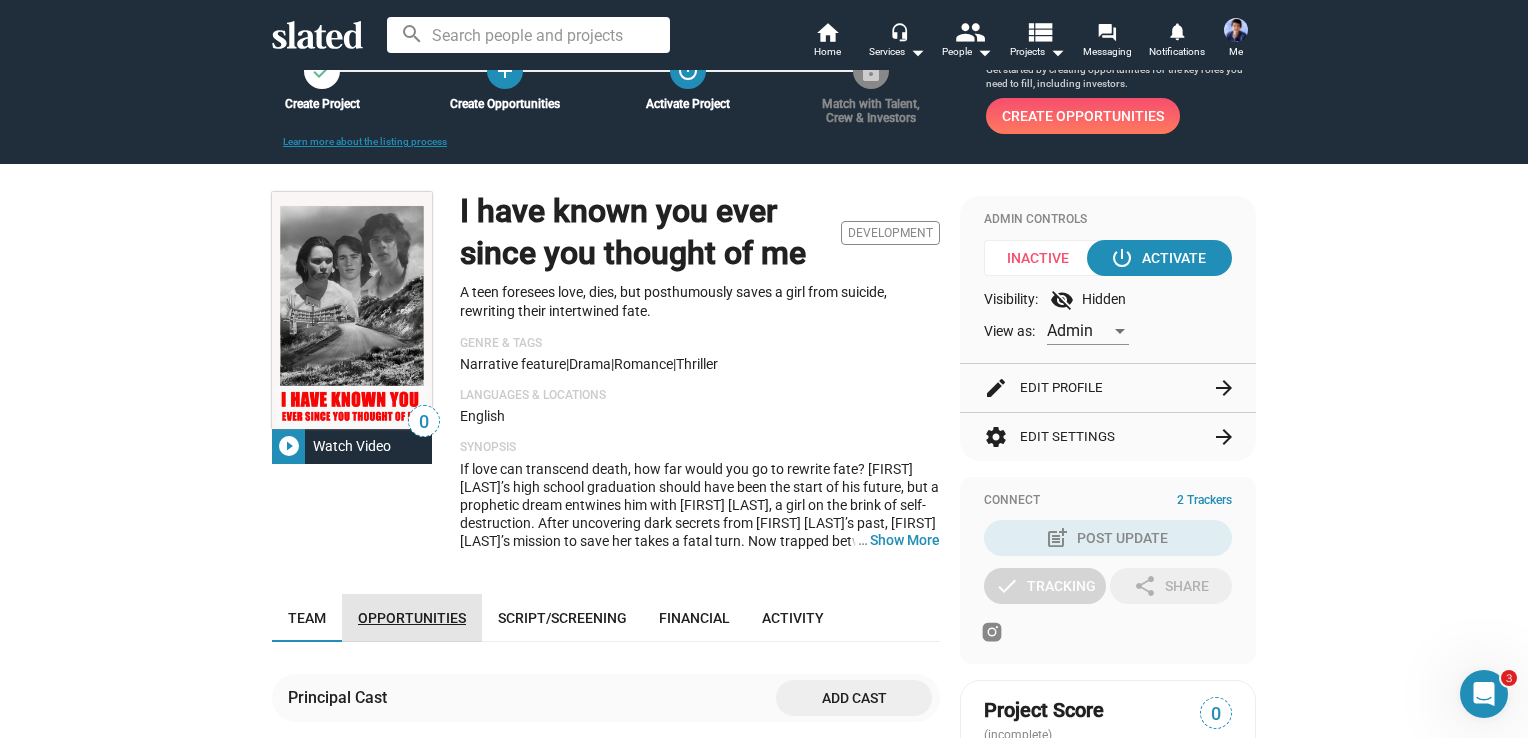 click on "Opportunities" at bounding box center (412, 618) 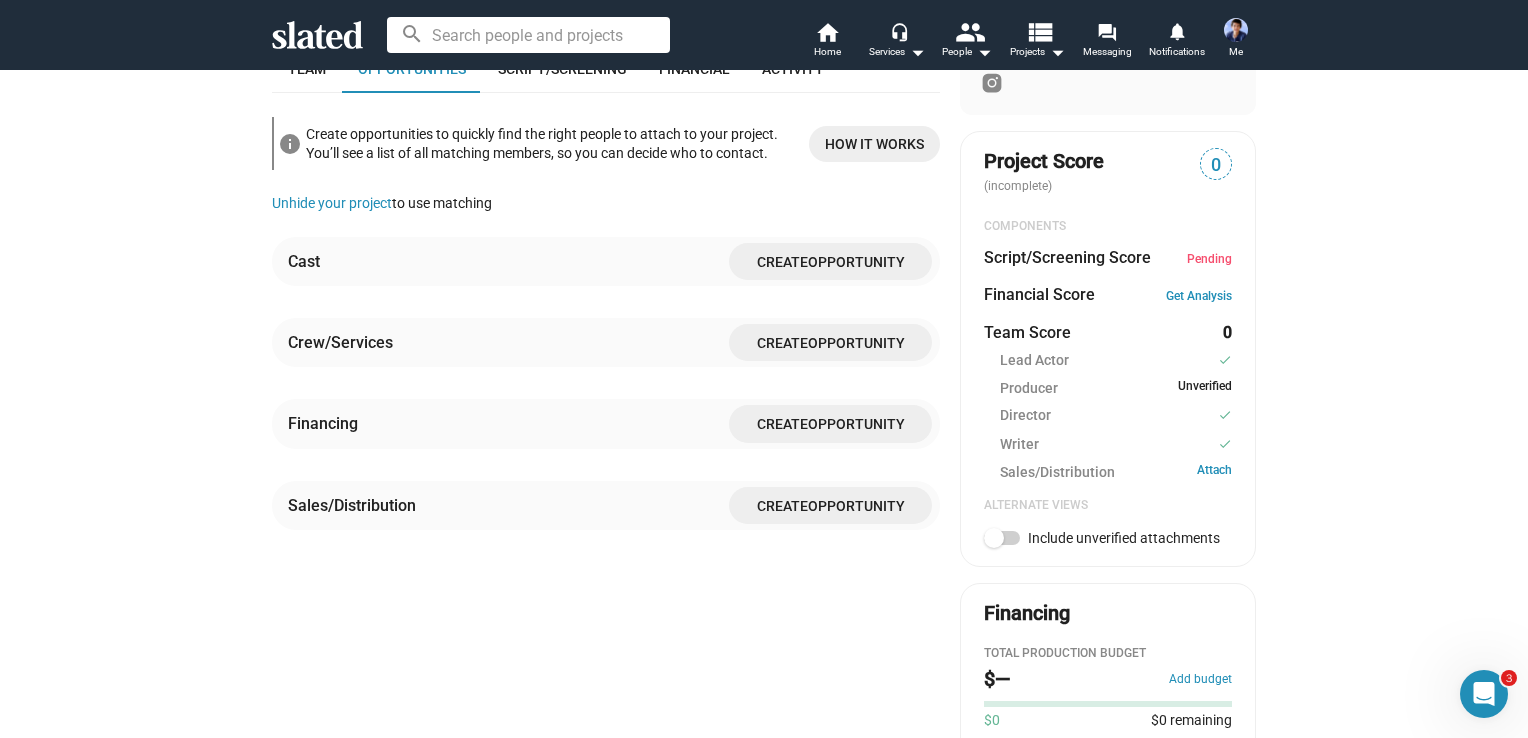 scroll, scrollTop: 608, scrollLeft: 0, axis: vertical 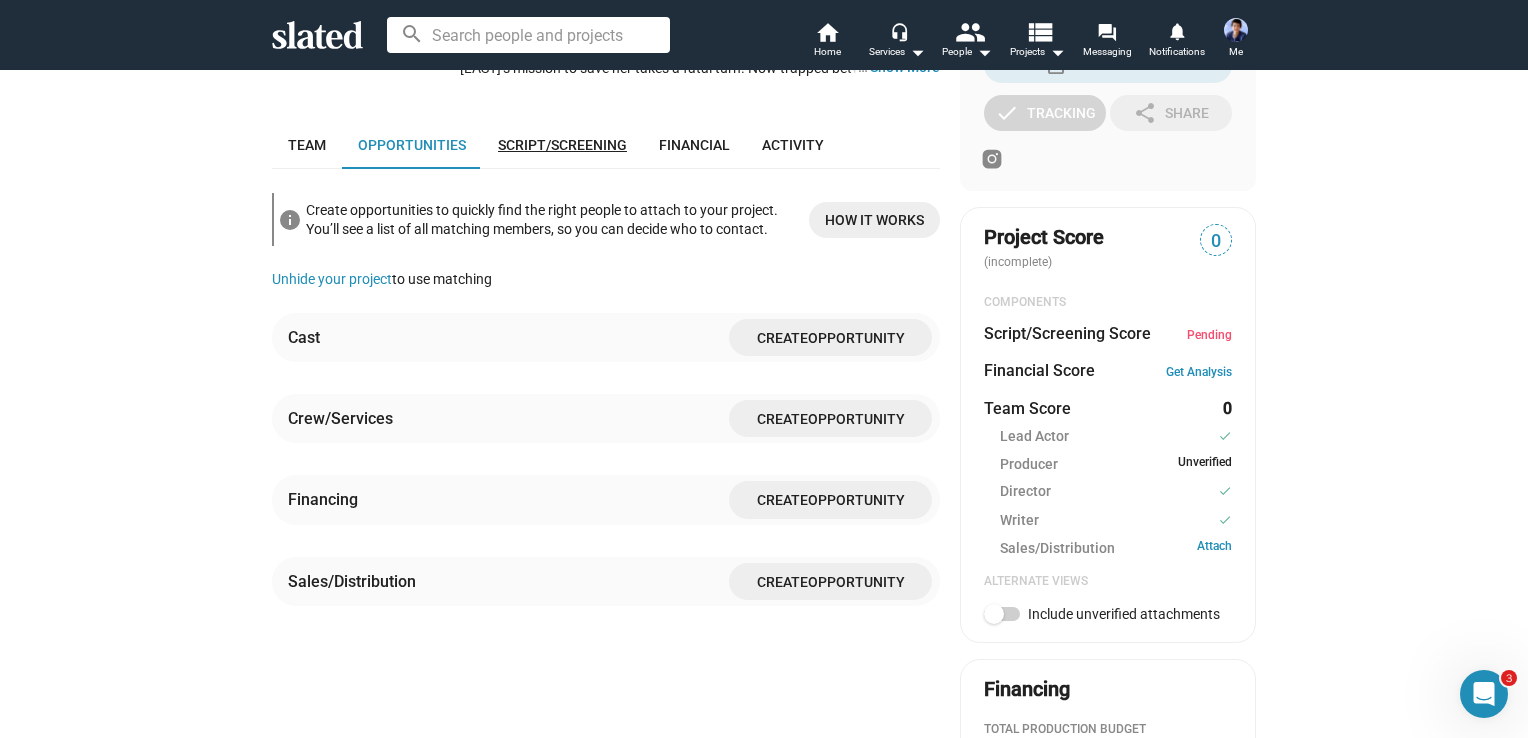 click on "Script/Screening" at bounding box center [562, 145] 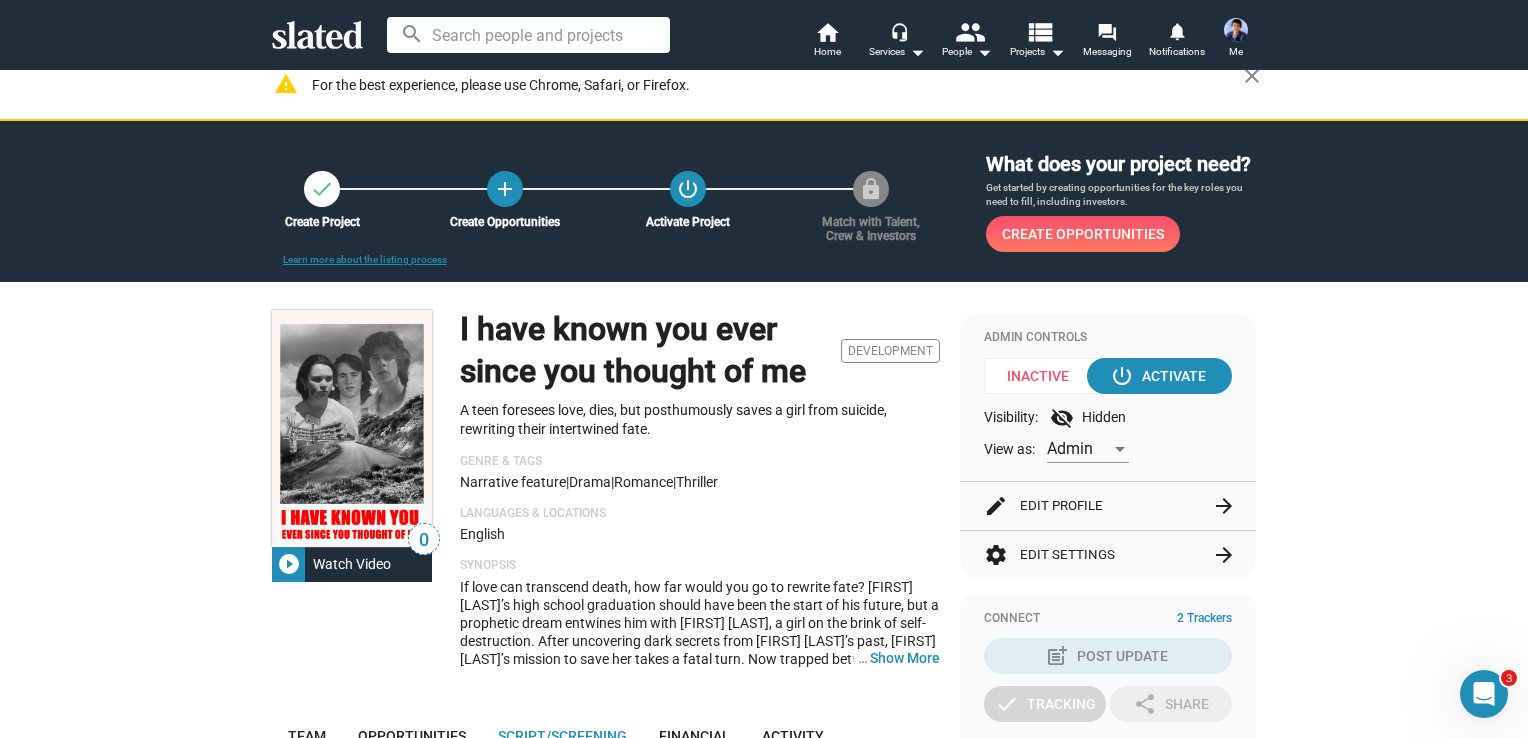 scroll, scrollTop: 0, scrollLeft: 0, axis: both 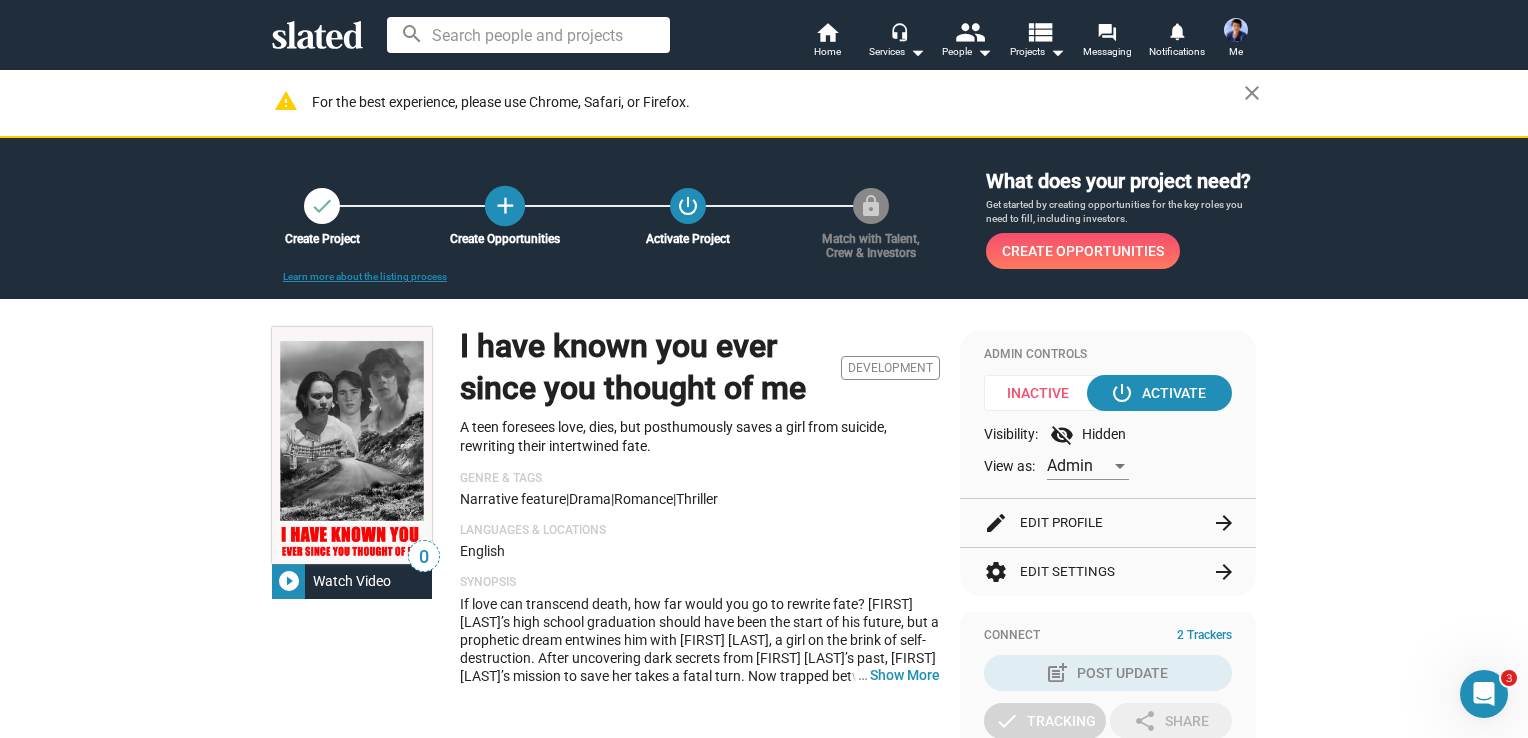 click on "add" at bounding box center (505, 206) 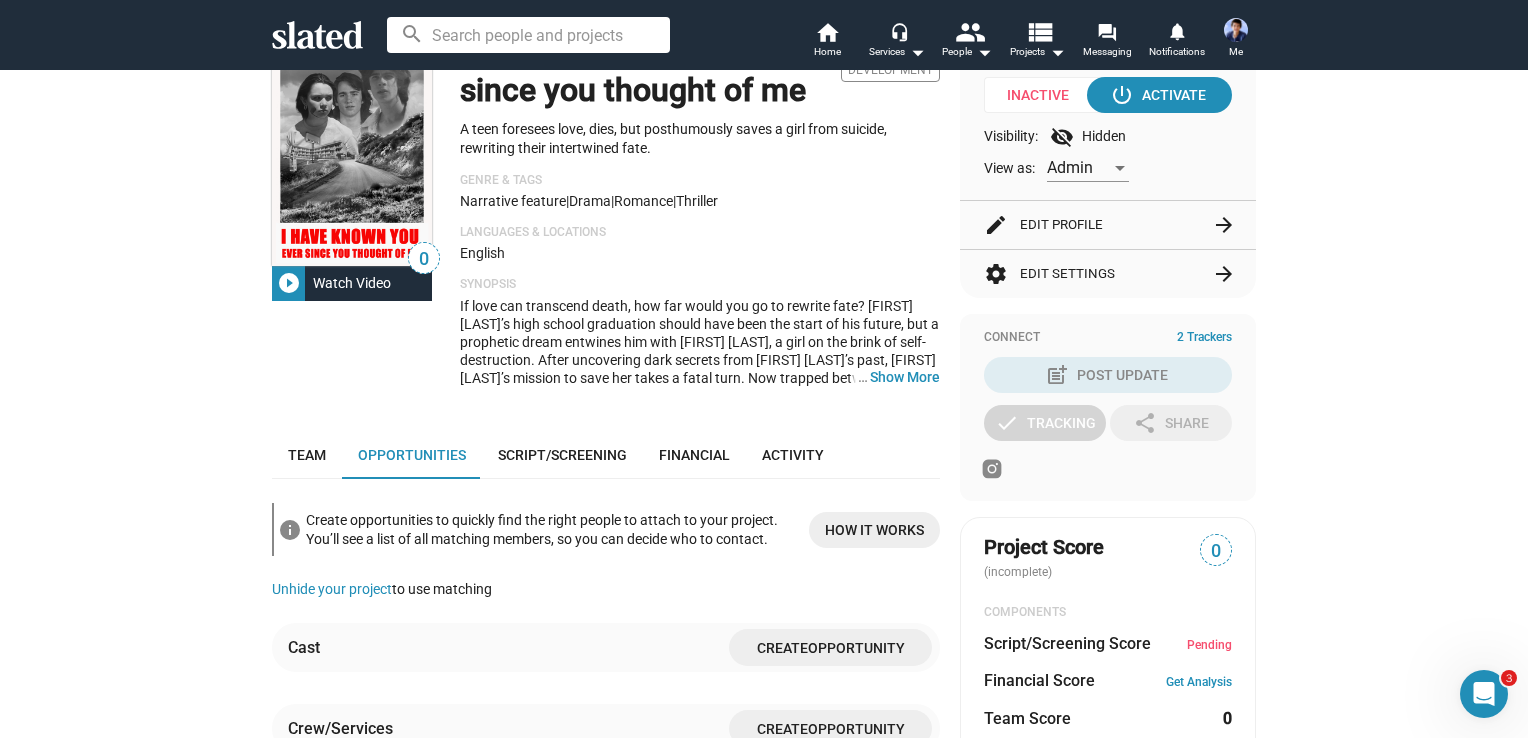 scroll, scrollTop: 300, scrollLeft: 0, axis: vertical 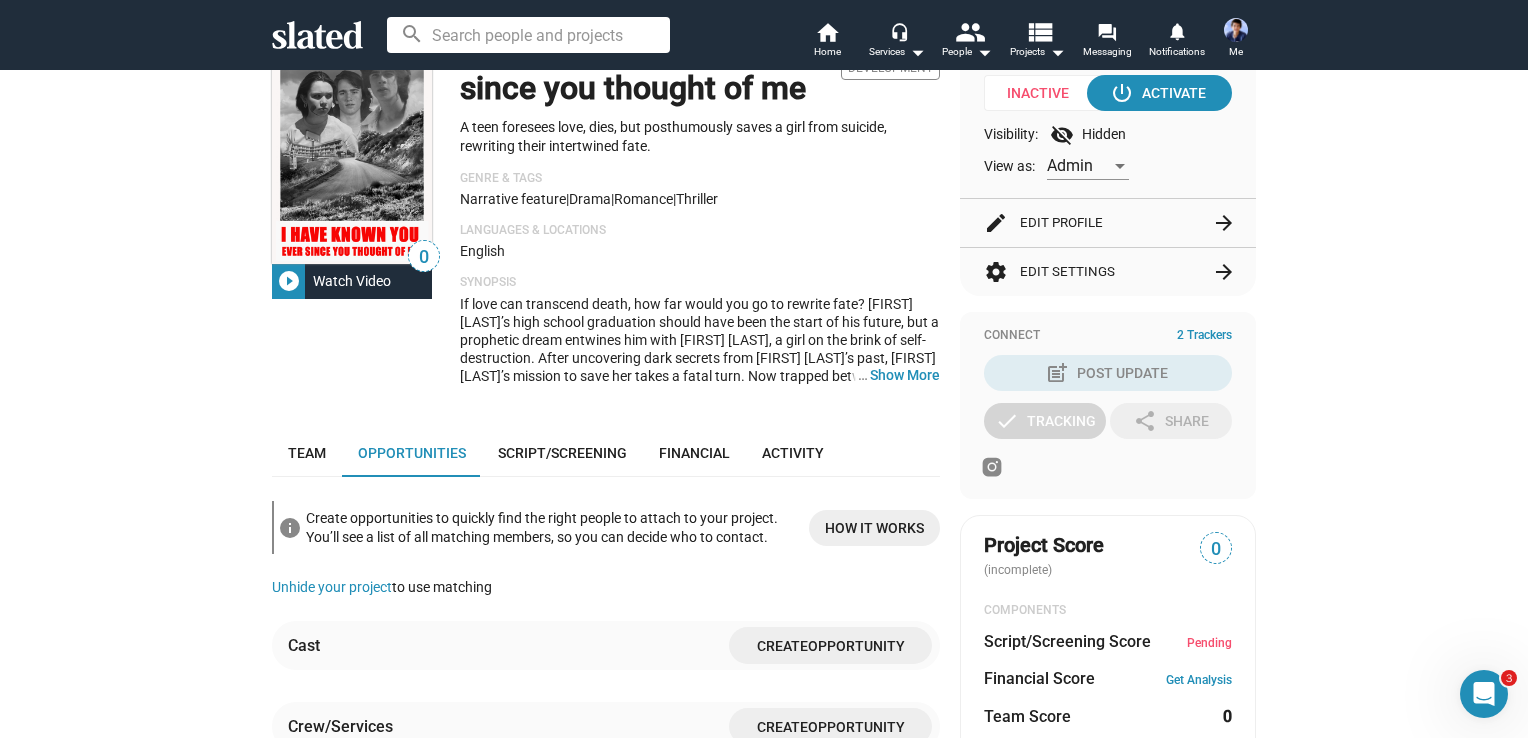 click on "Watch Video" 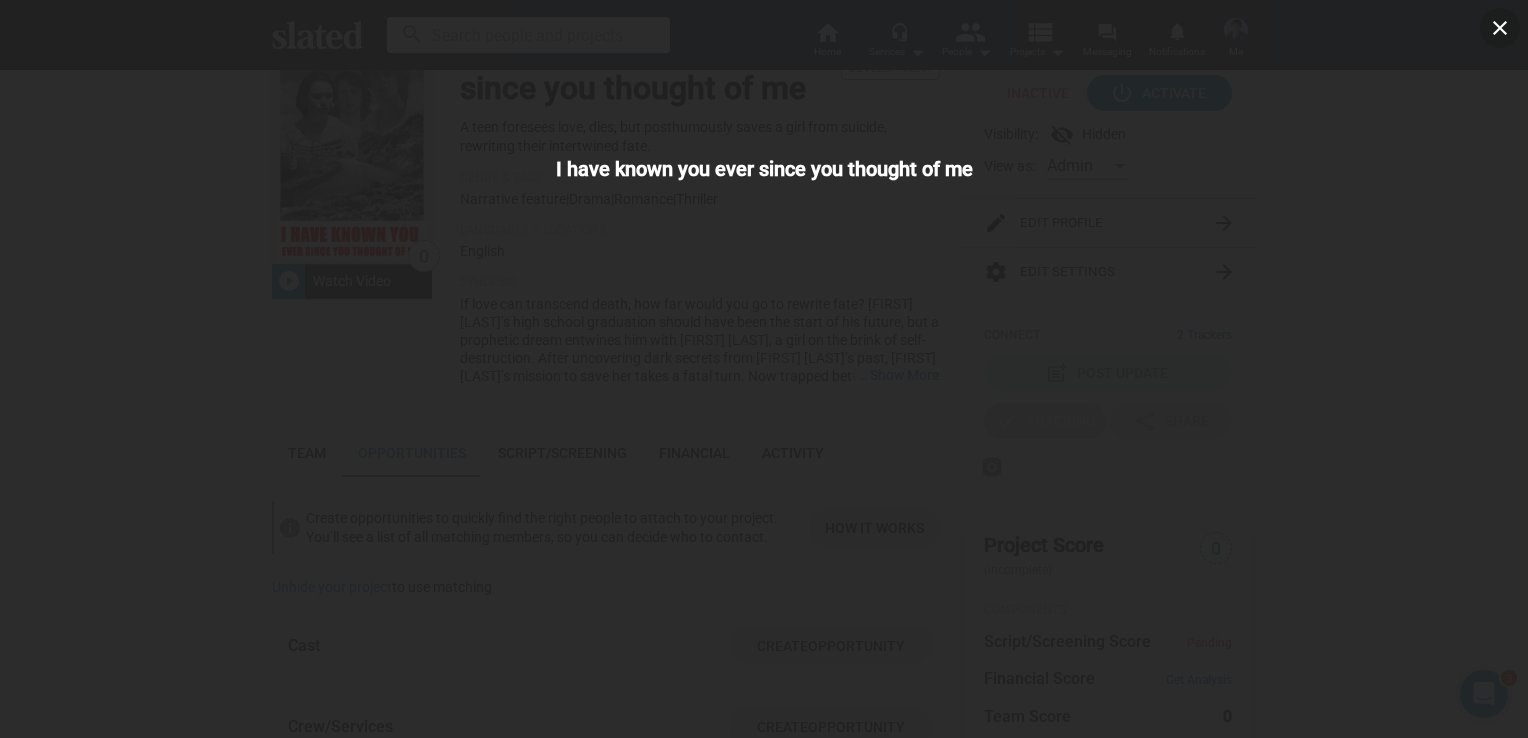 click on "close I have known you ever since you thought of me" at bounding box center [764, 369] 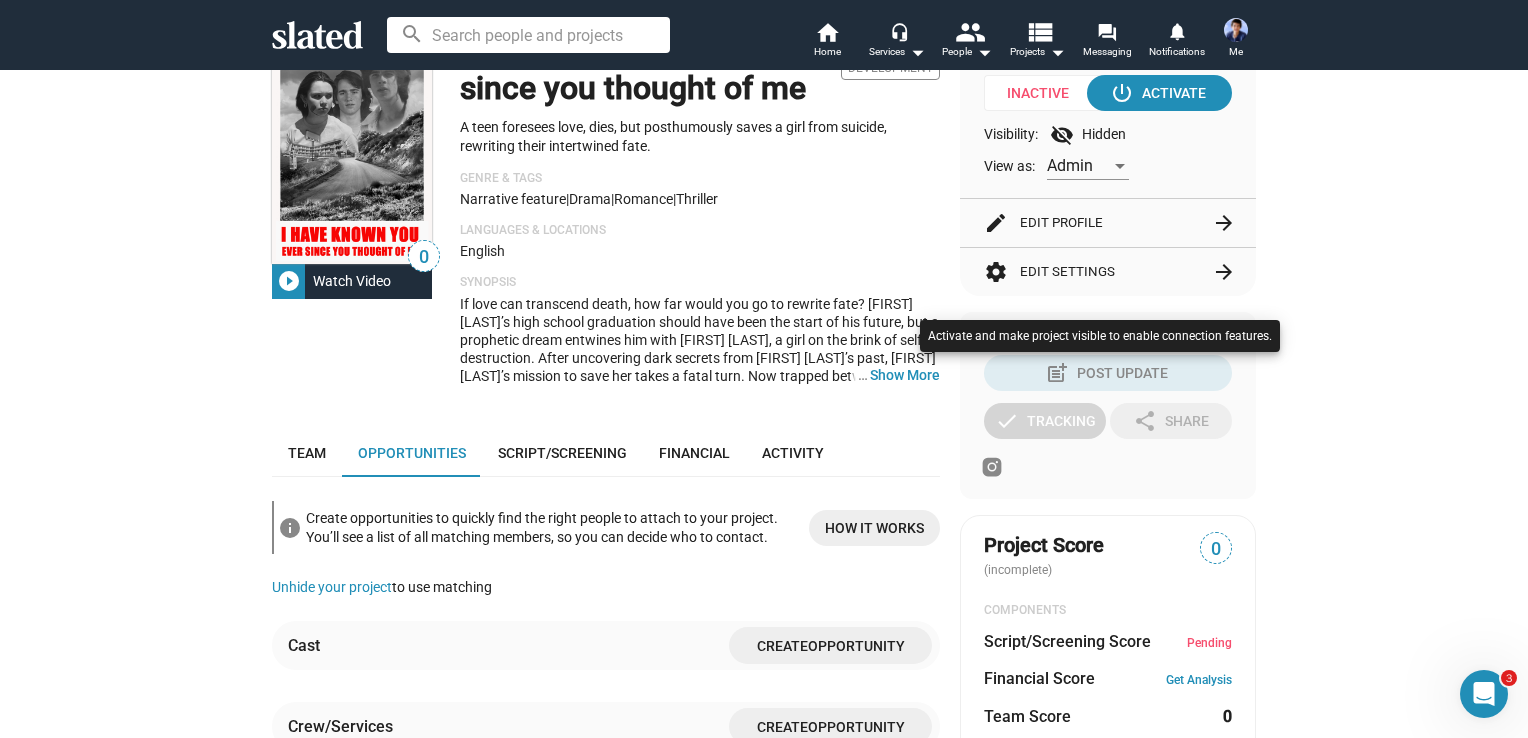 click at bounding box center [764, 369] 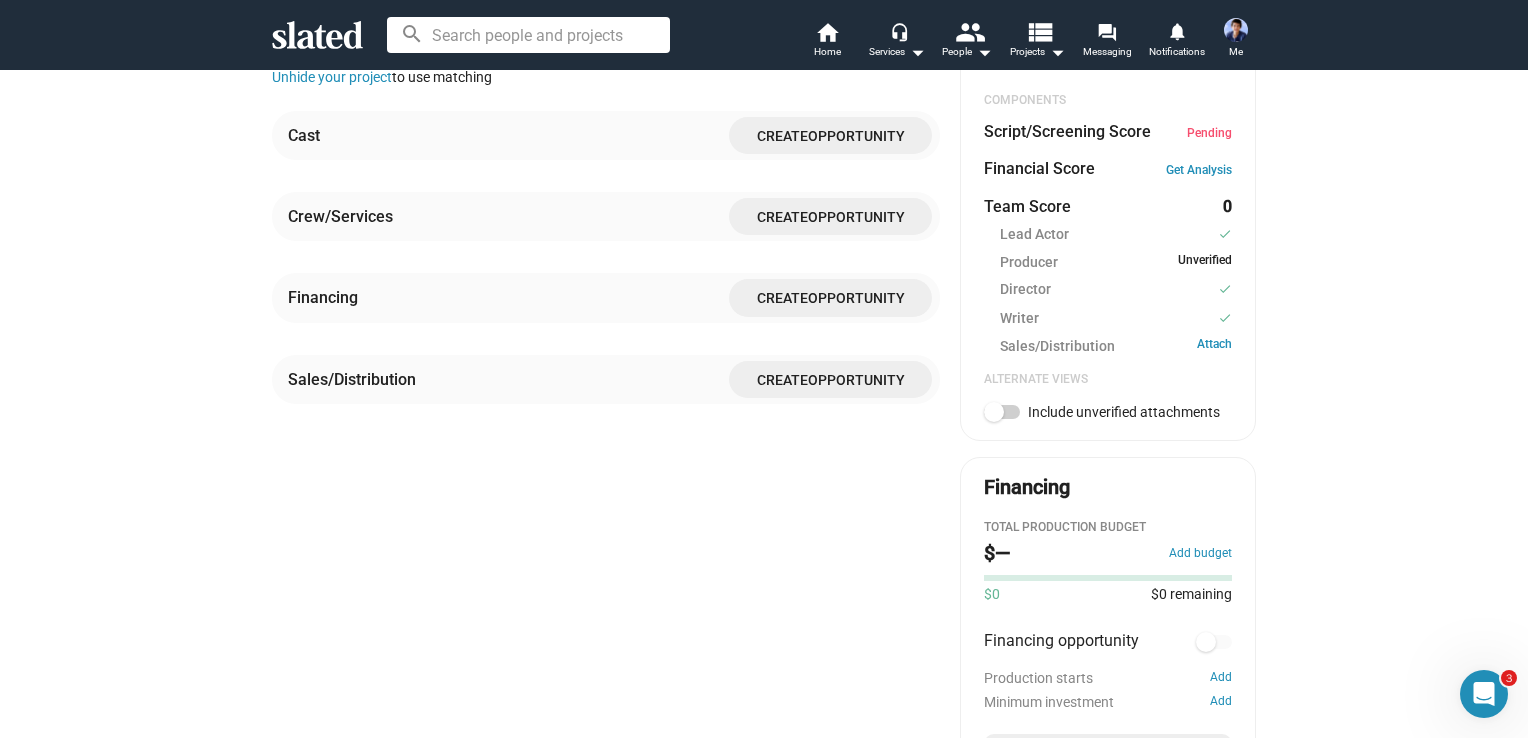 scroll, scrollTop: 500, scrollLeft: 0, axis: vertical 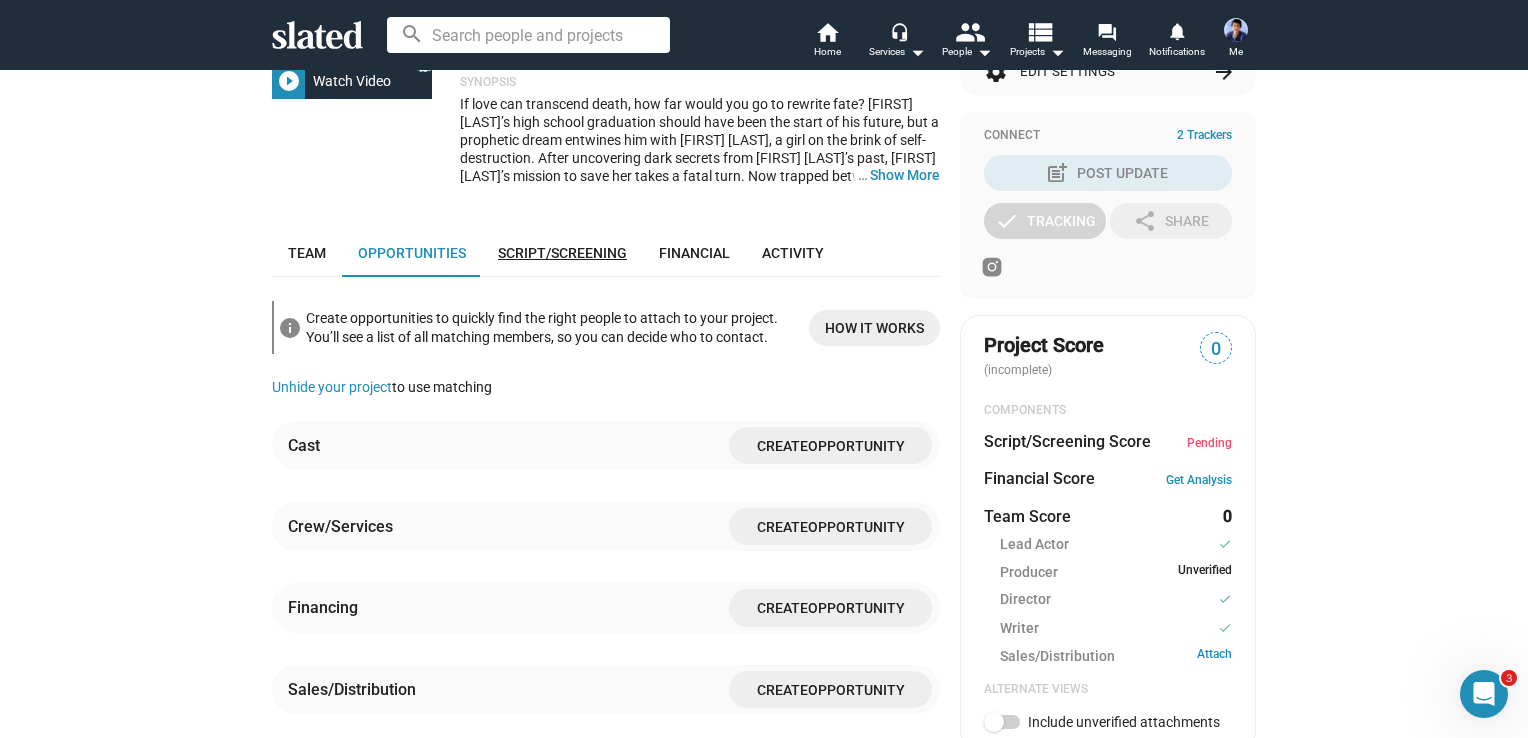 click on "Script/Screening" at bounding box center (562, 253) 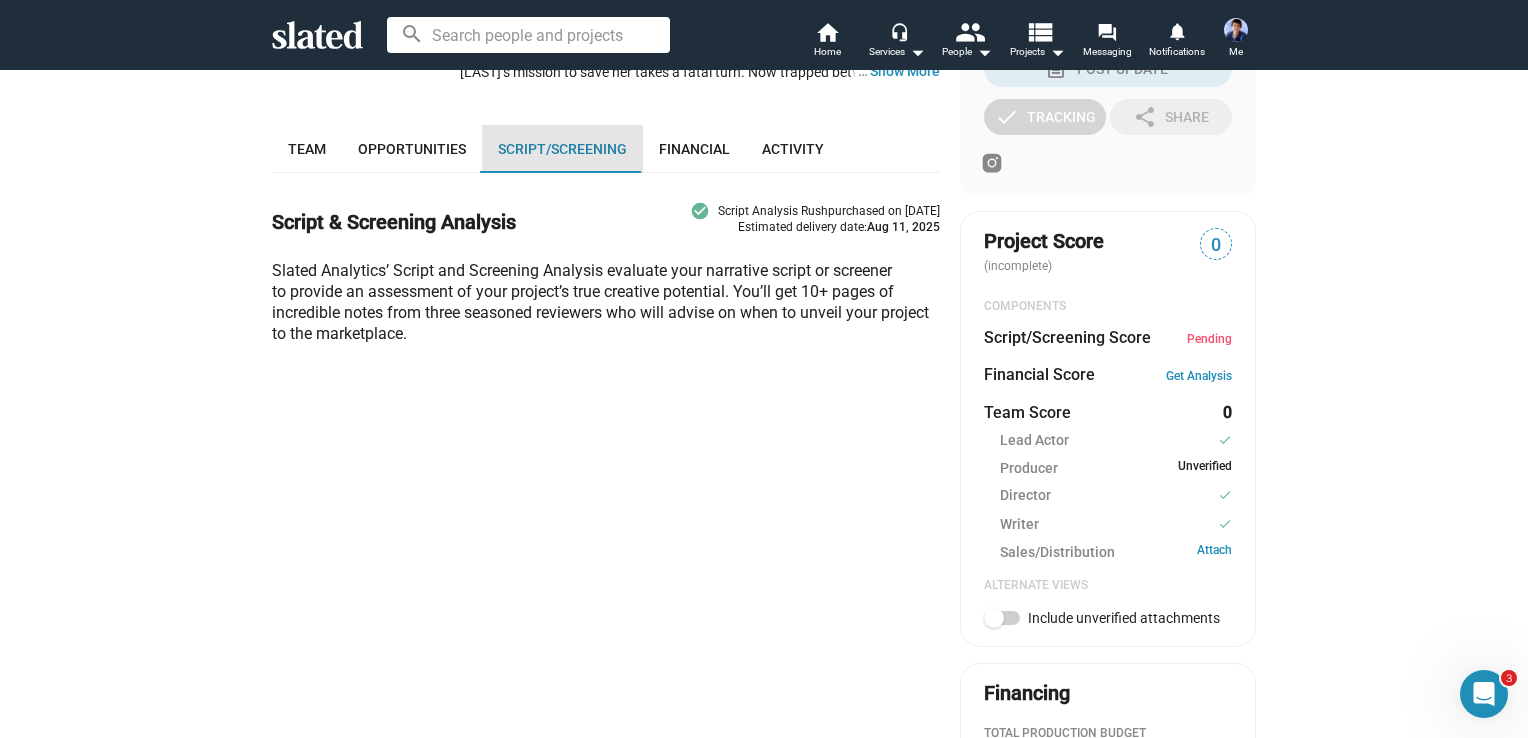 scroll, scrollTop: 660, scrollLeft: 0, axis: vertical 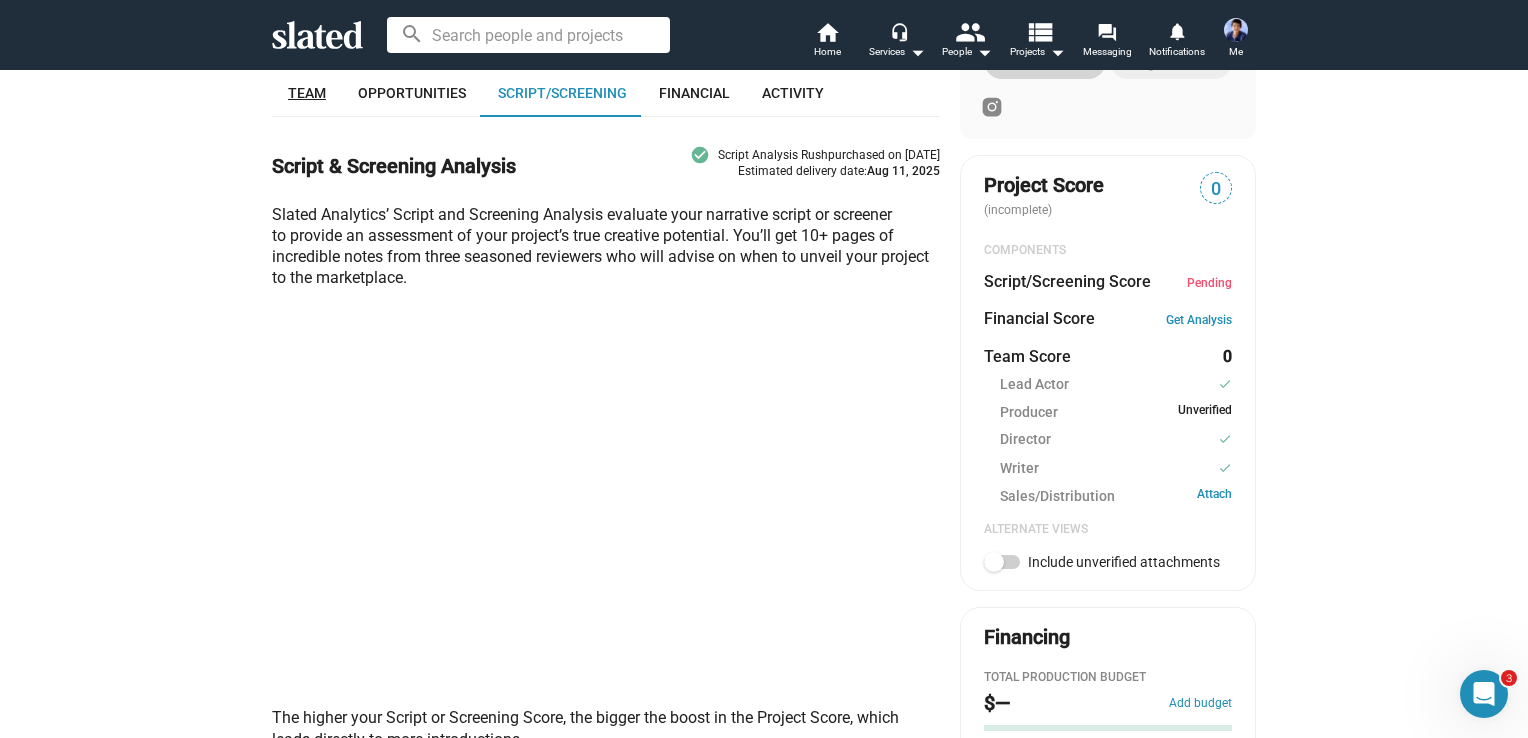 click on "Team" at bounding box center (307, 93) 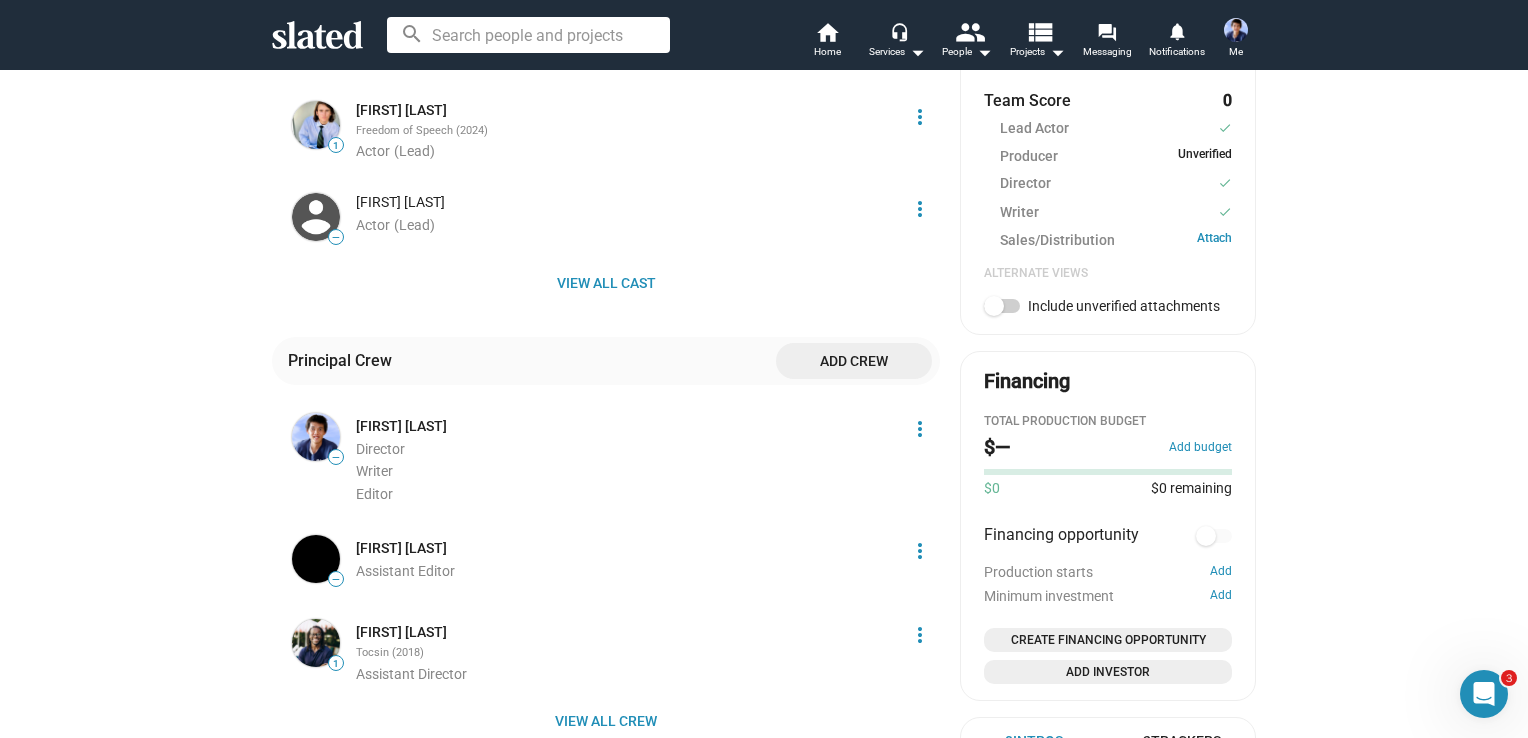 scroll, scrollTop: 960, scrollLeft: 0, axis: vertical 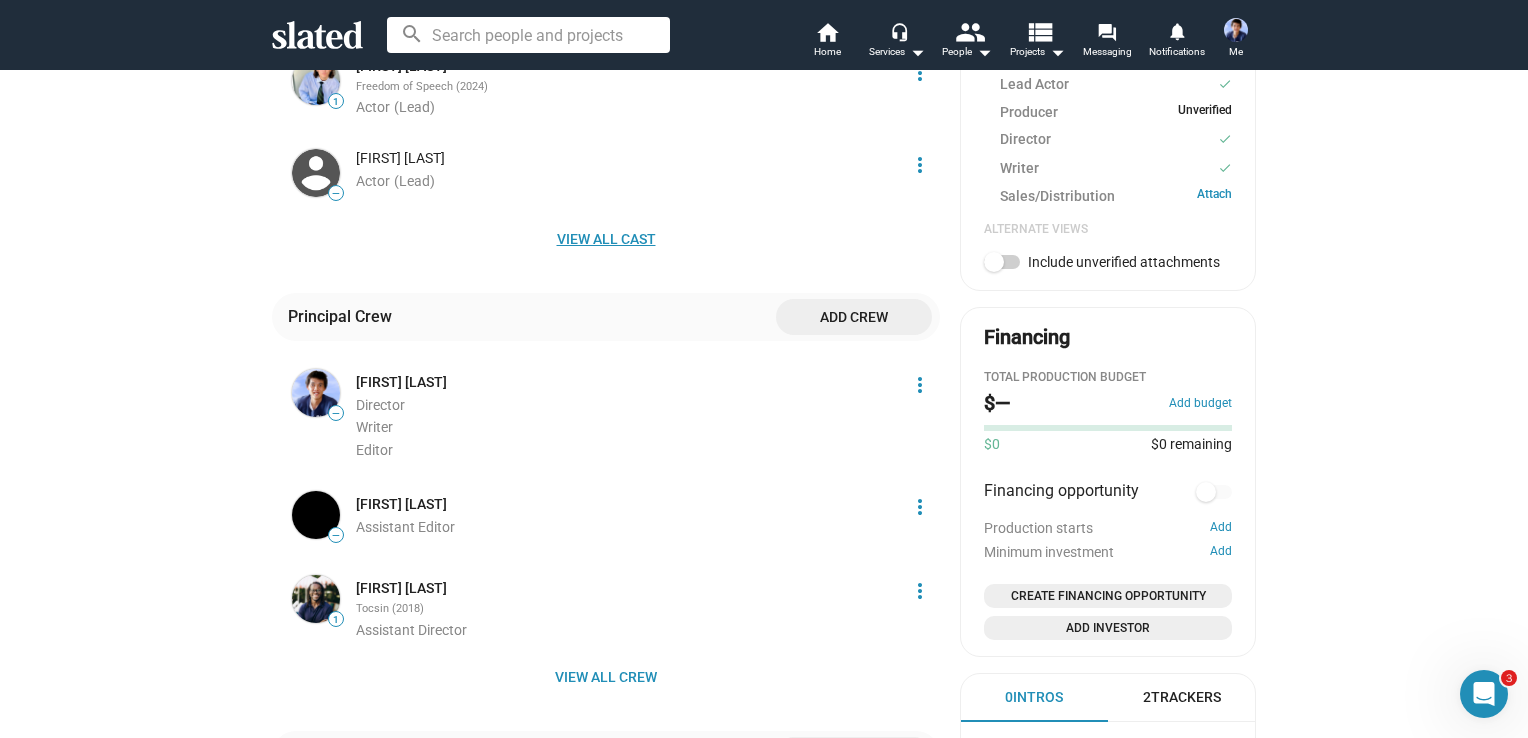 click on "View all cast" 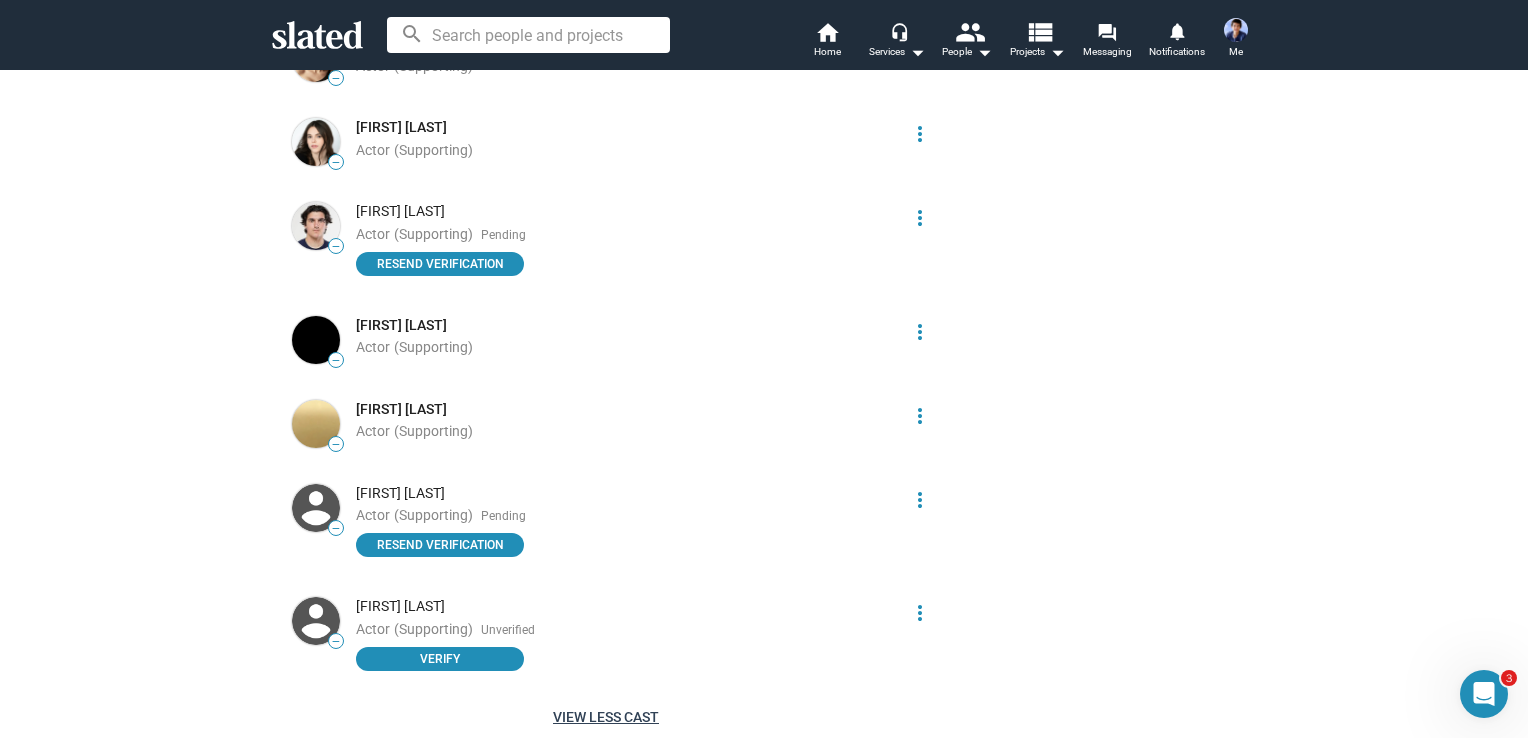 scroll, scrollTop: 2400, scrollLeft: 0, axis: vertical 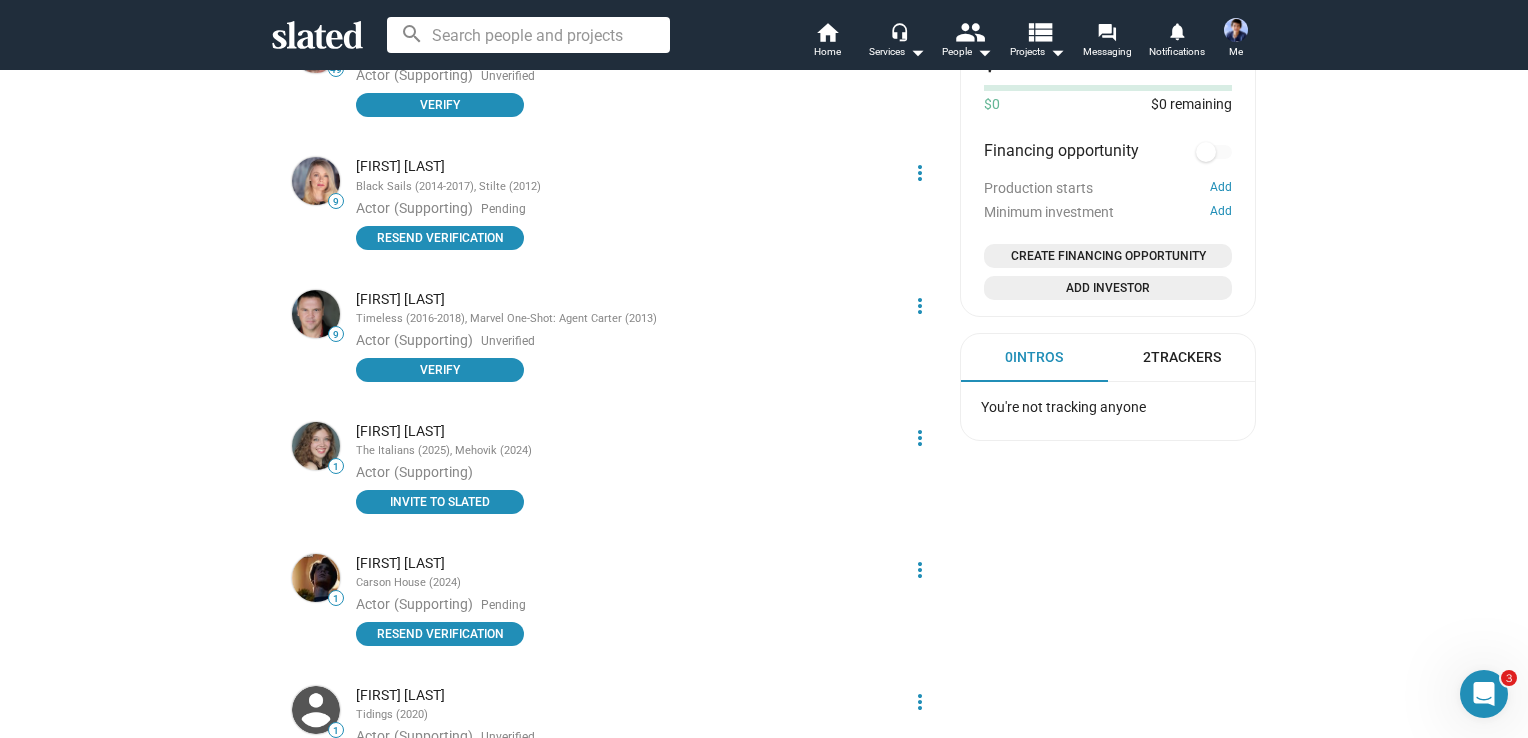 click on "[FIRST] [LAST]" 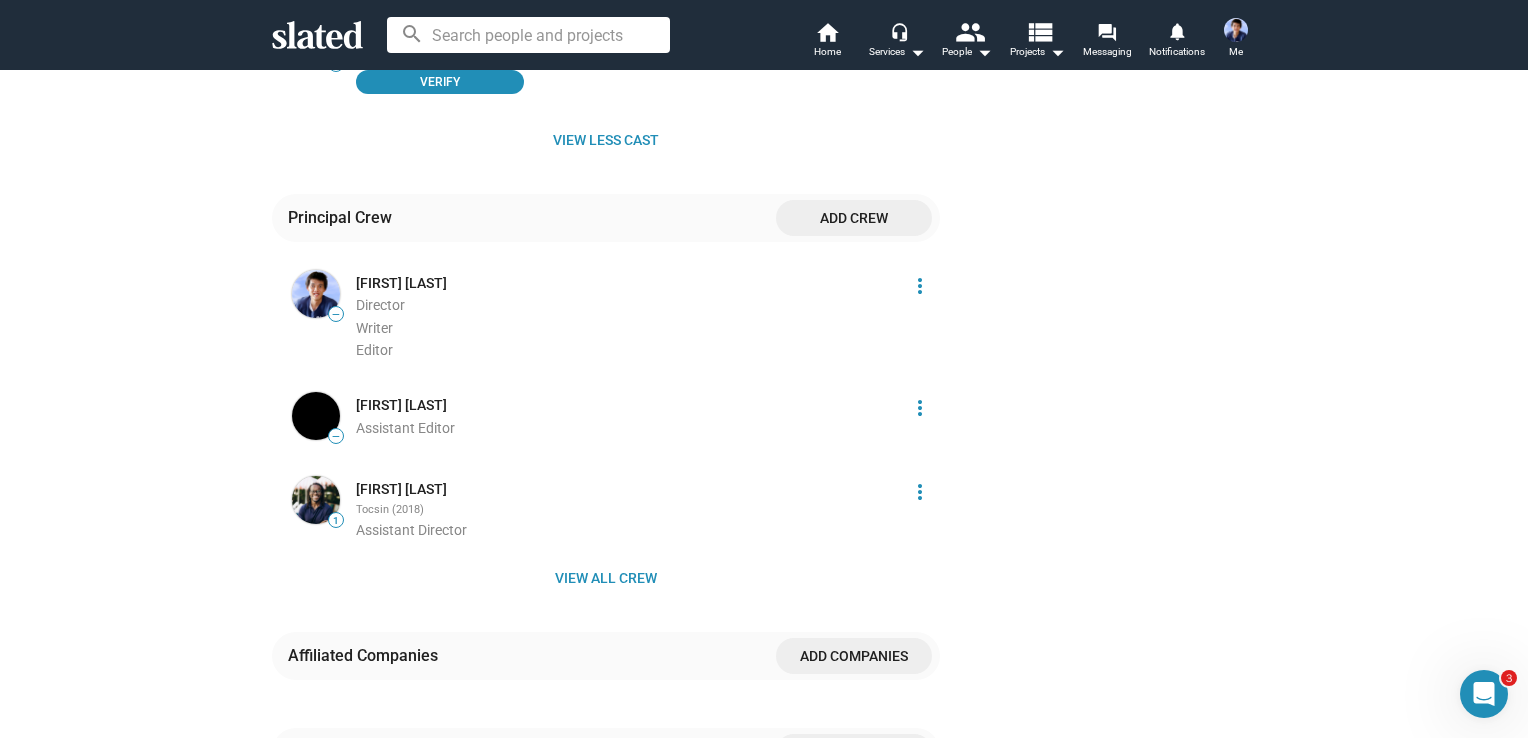 scroll, scrollTop: 2700, scrollLeft: 0, axis: vertical 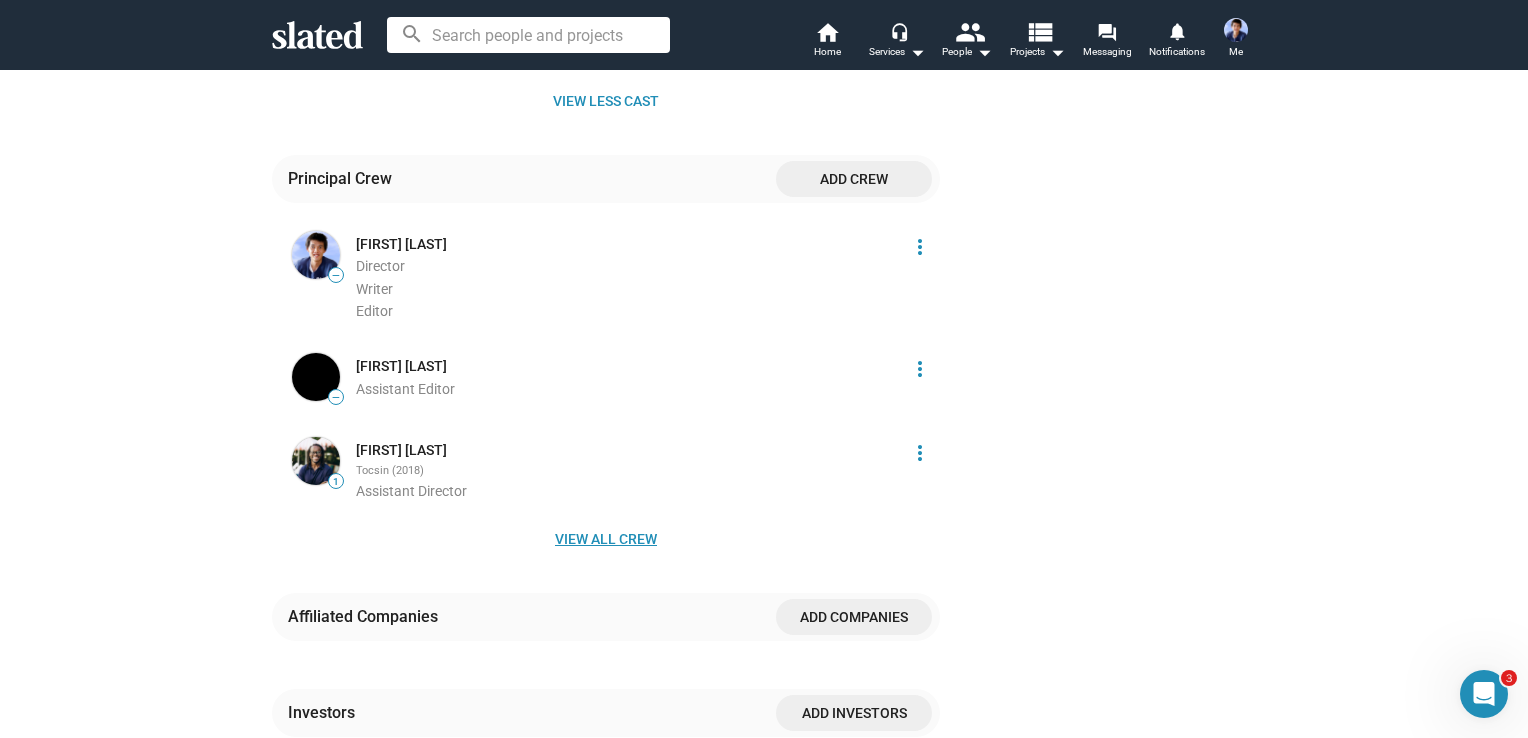 click on "View all crew" 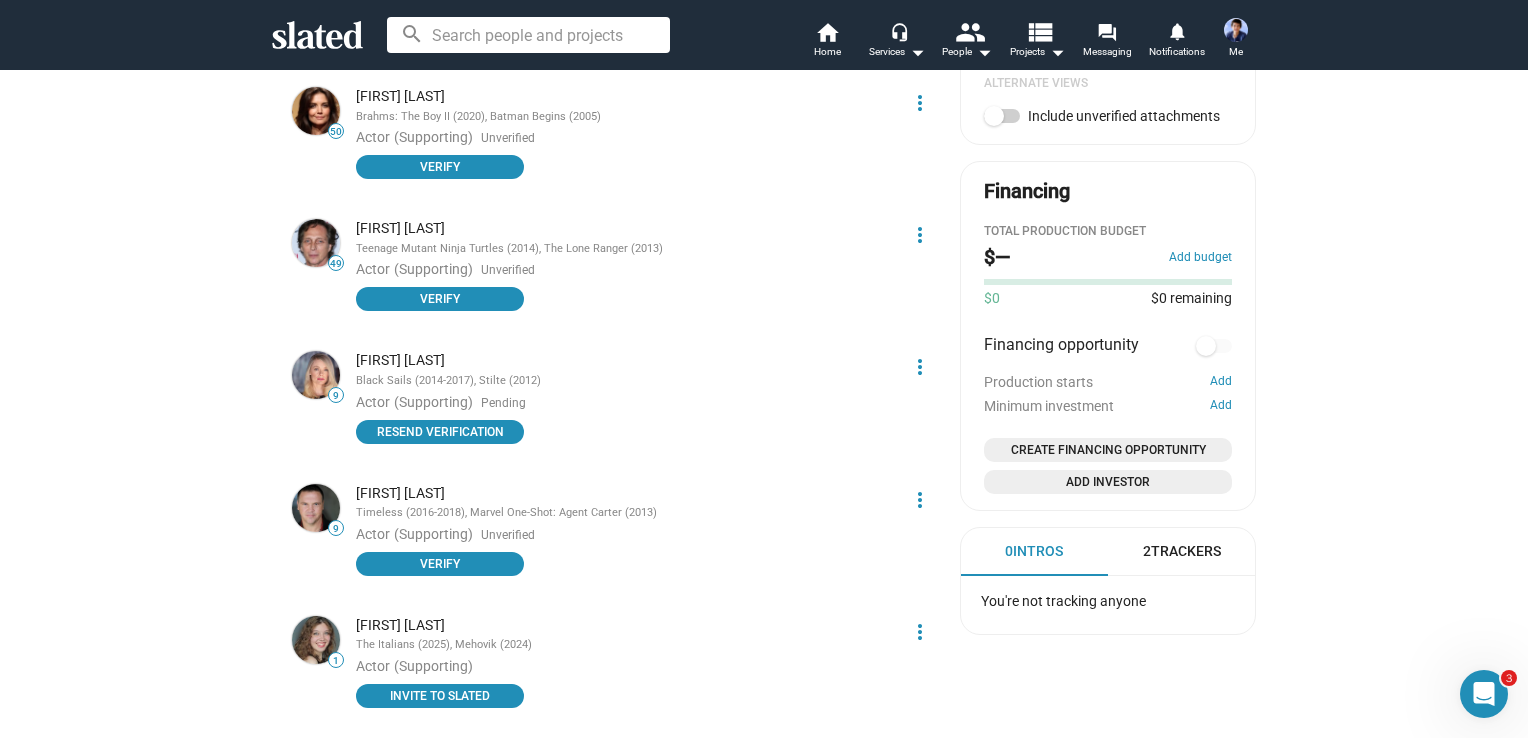scroll, scrollTop: 1100, scrollLeft: 0, axis: vertical 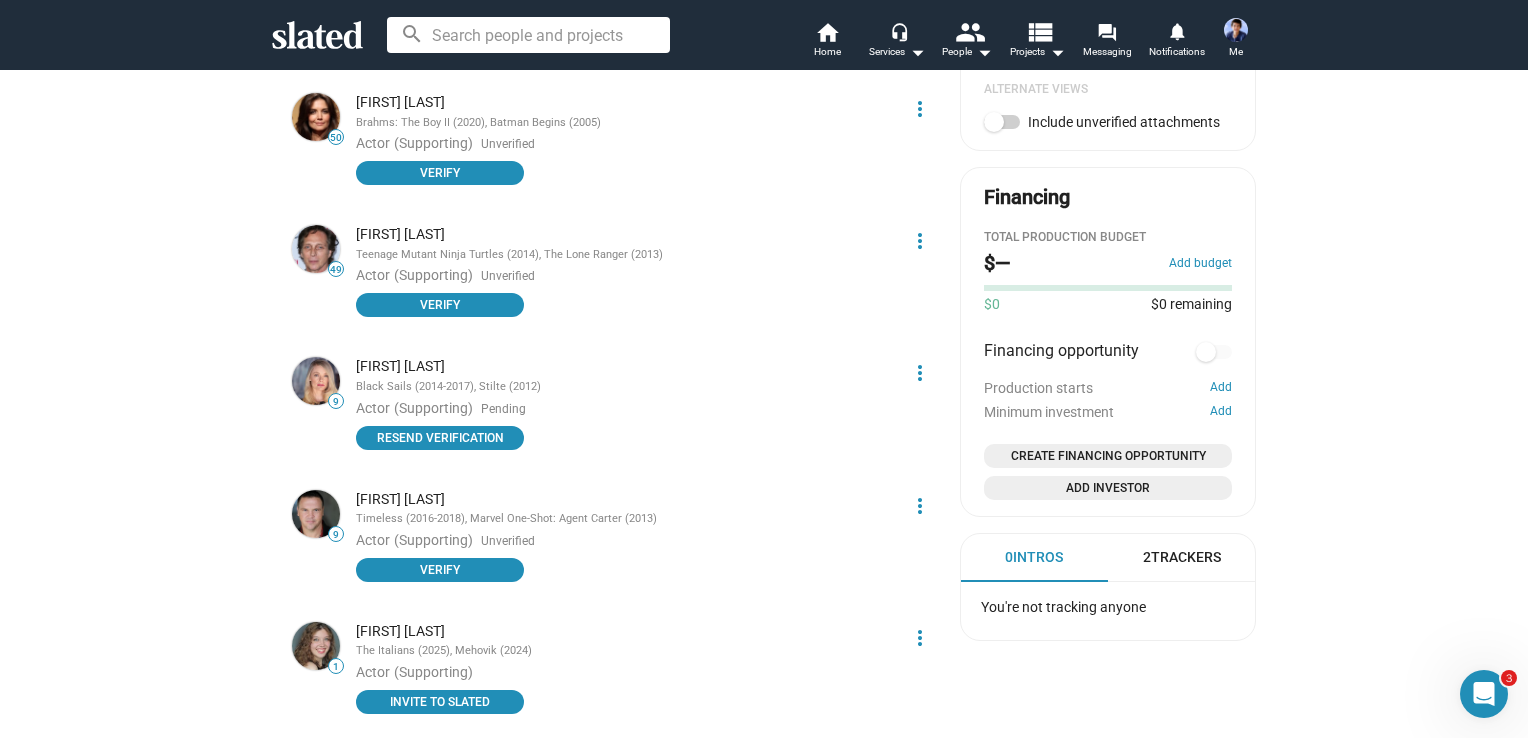 click on "[FIRST] [LAST]" 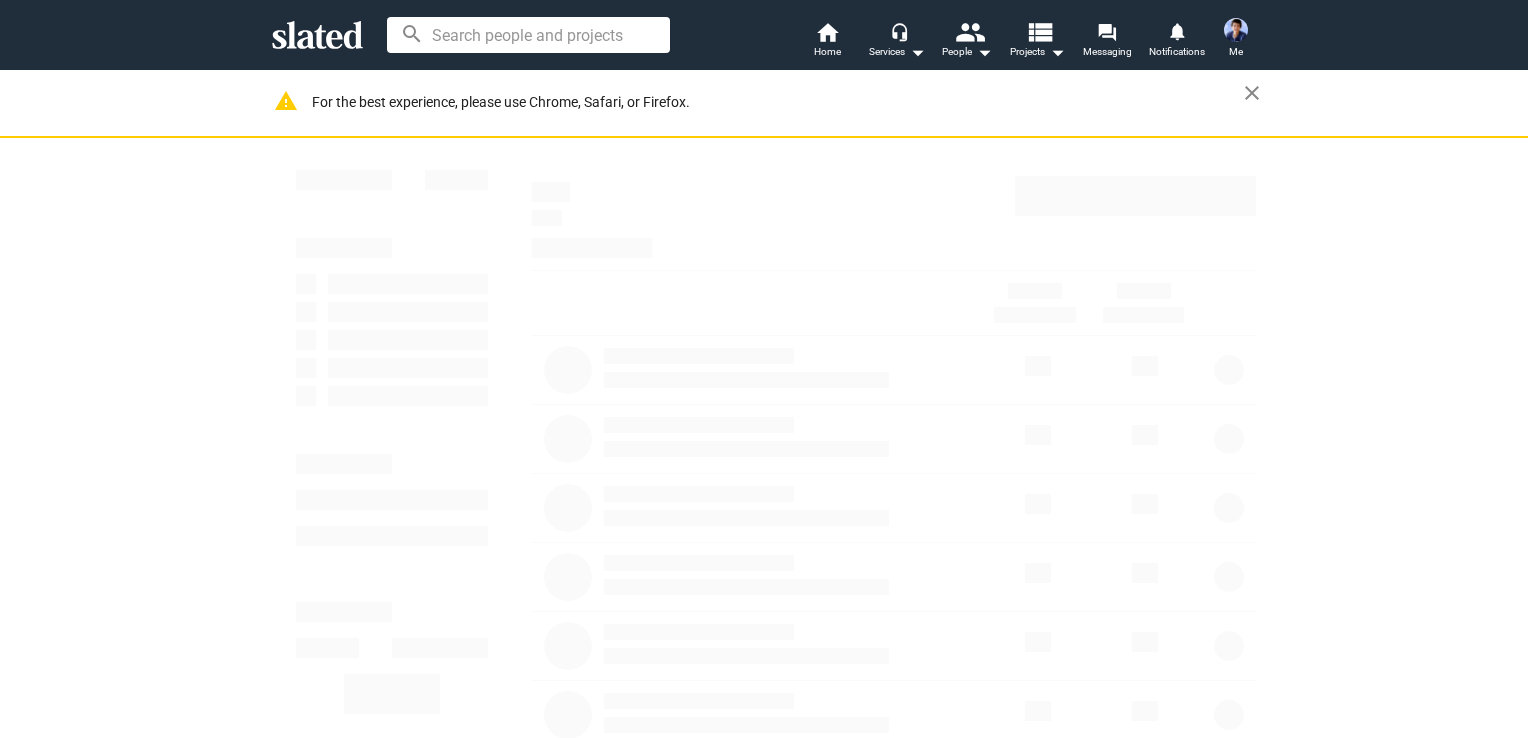 scroll, scrollTop: 0, scrollLeft: 0, axis: both 